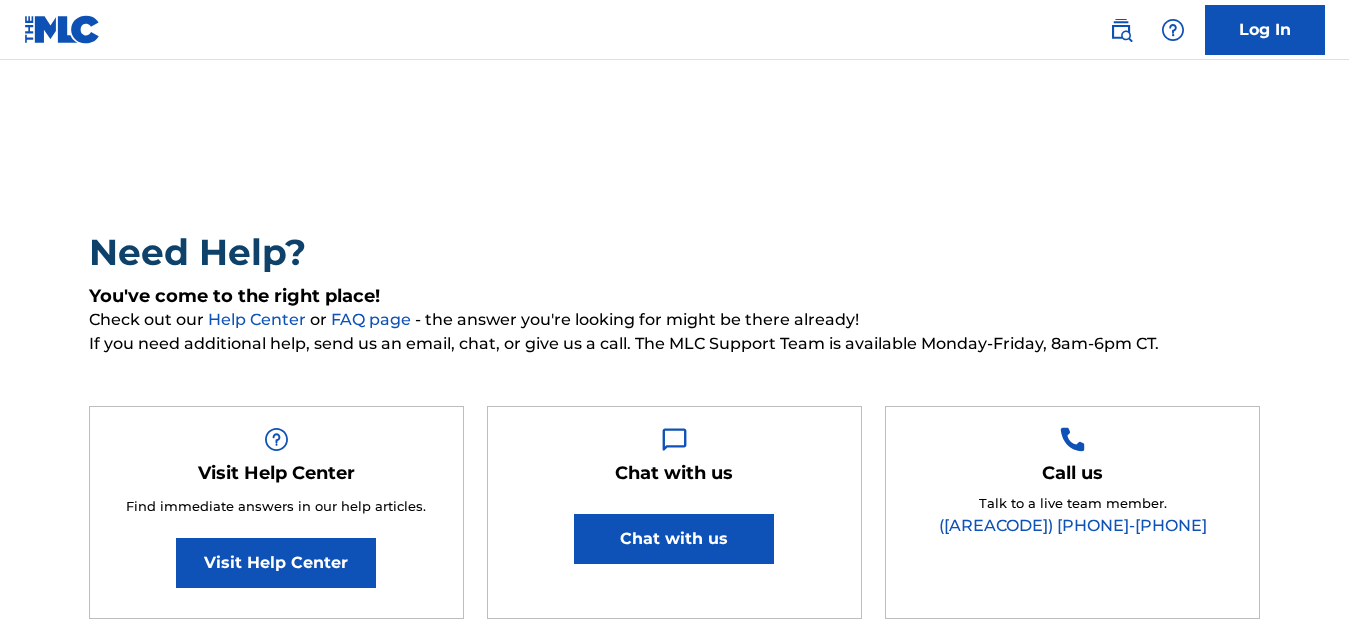scroll, scrollTop: 0, scrollLeft: 0, axis: both 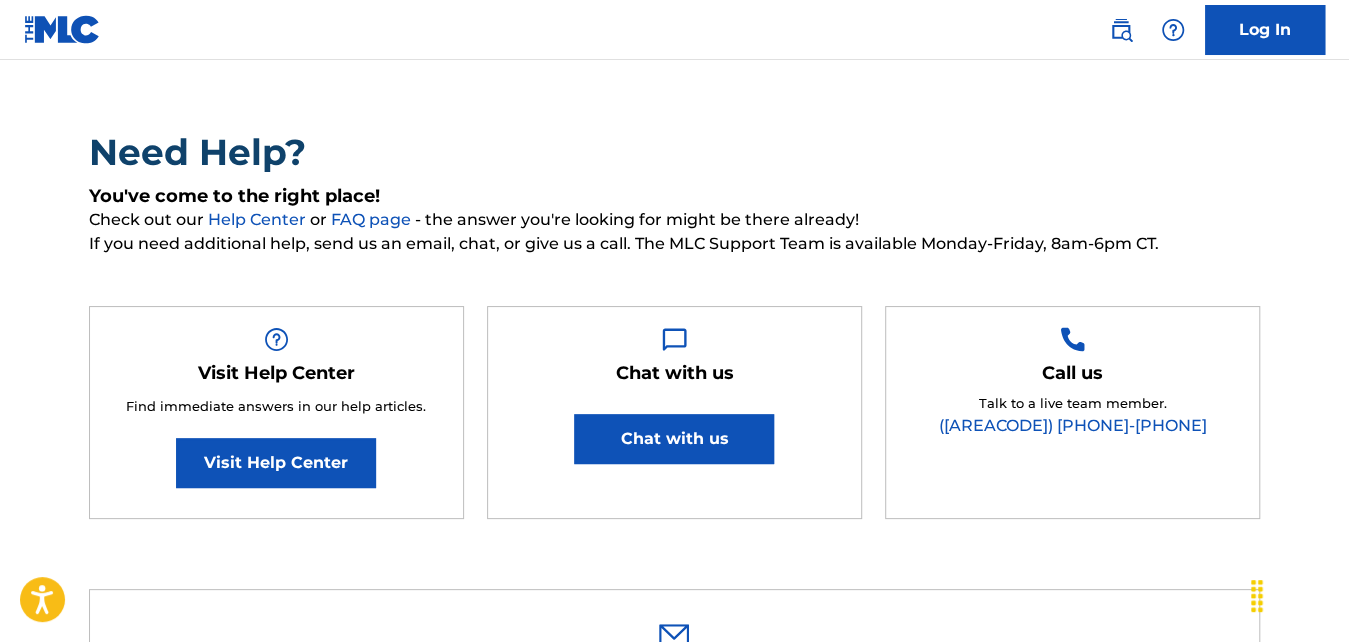 click on "Log In" at bounding box center (1265, 30) 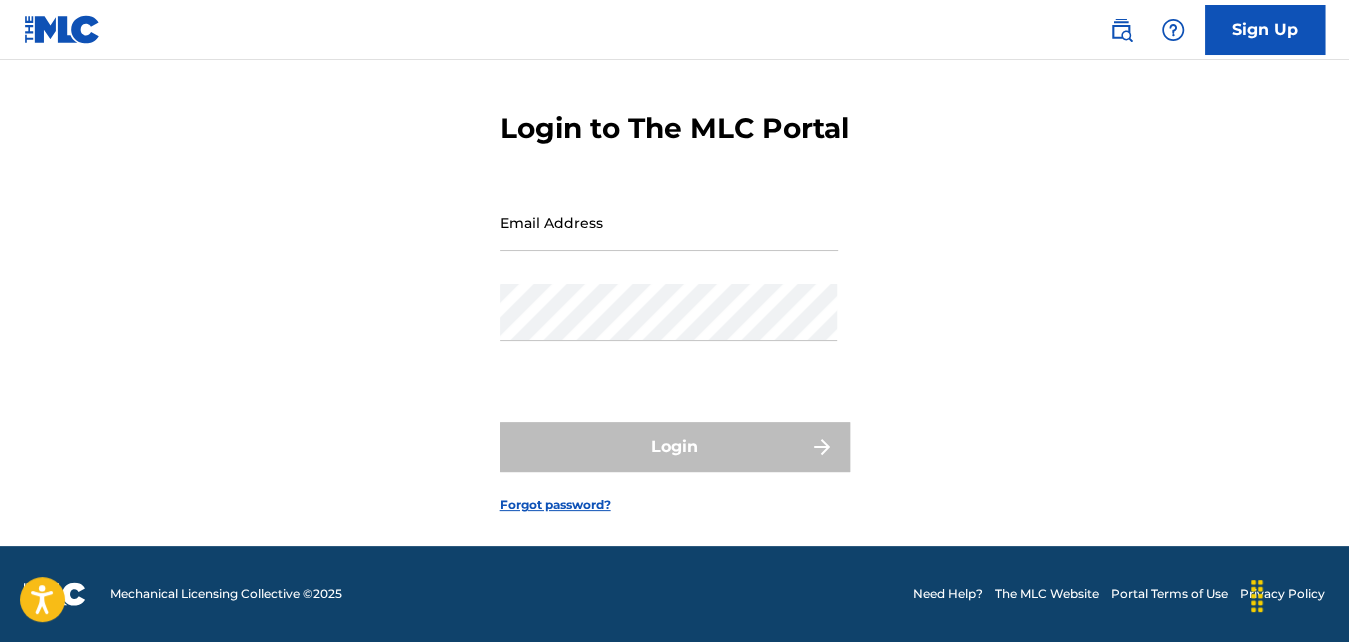 scroll, scrollTop: 0, scrollLeft: 0, axis: both 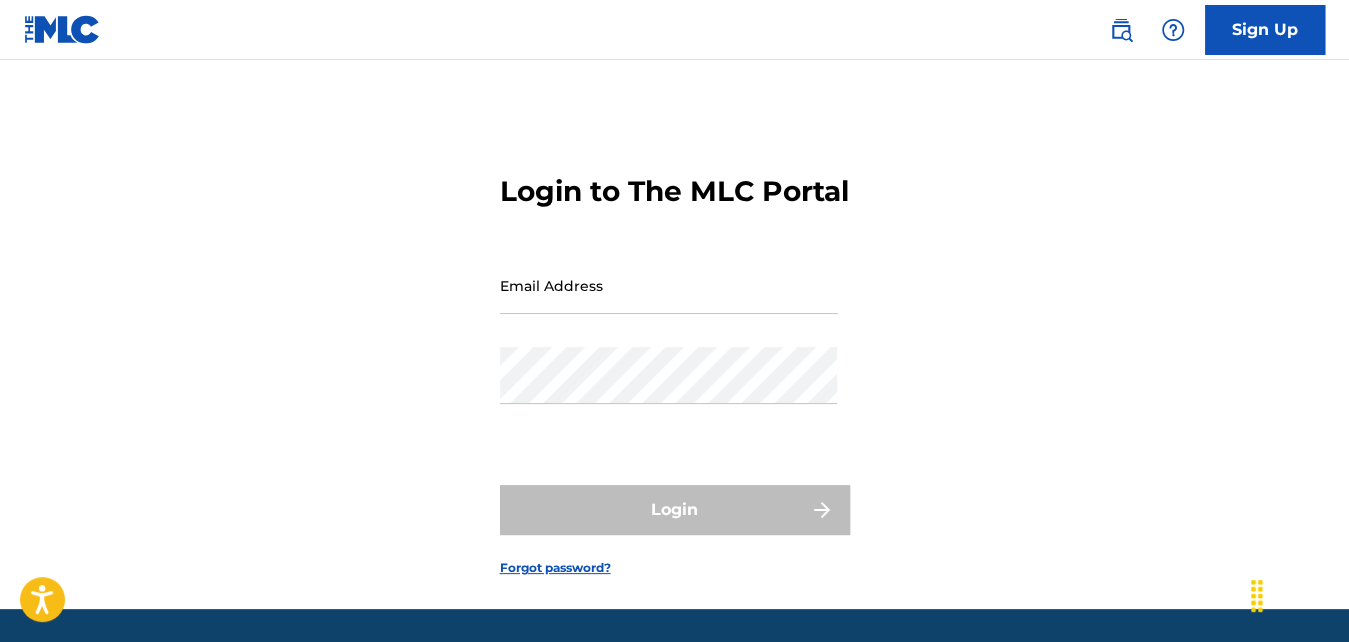 click on "Email Address" at bounding box center [669, 302] 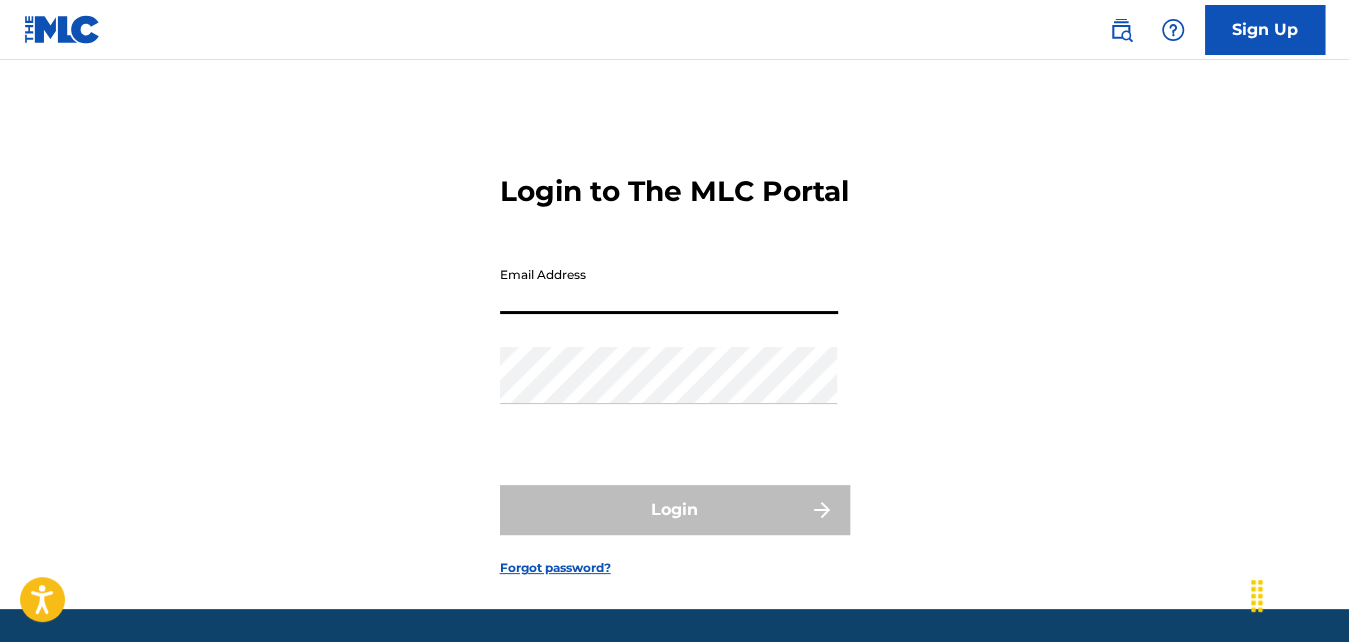 click on "Email Address" at bounding box center [669, 285] 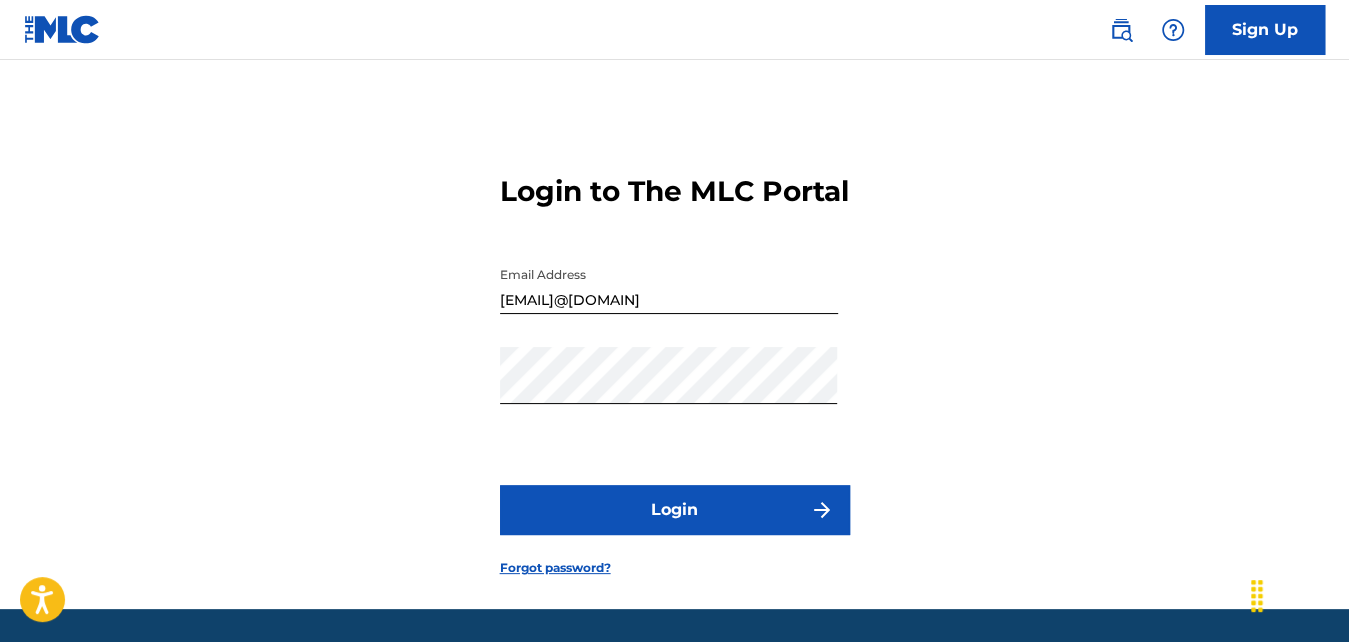 click on "Login" at bounding box center [675, 510] 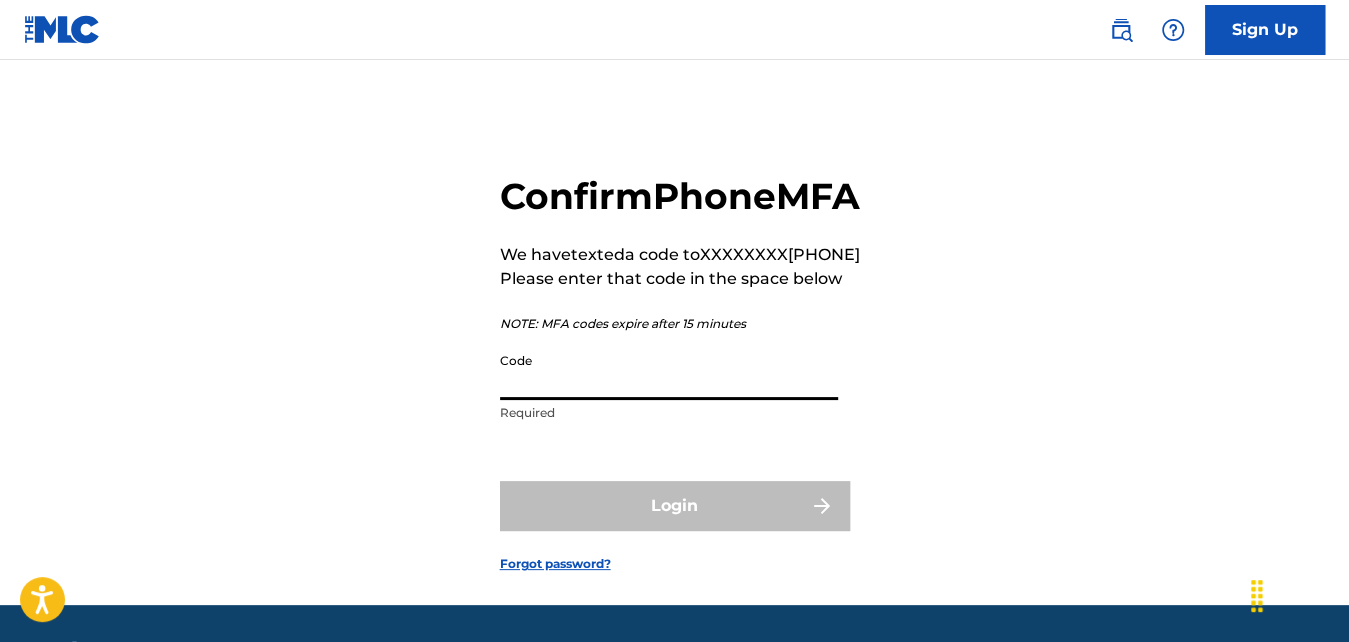 click on "Code" at bounding box center [669, 371] 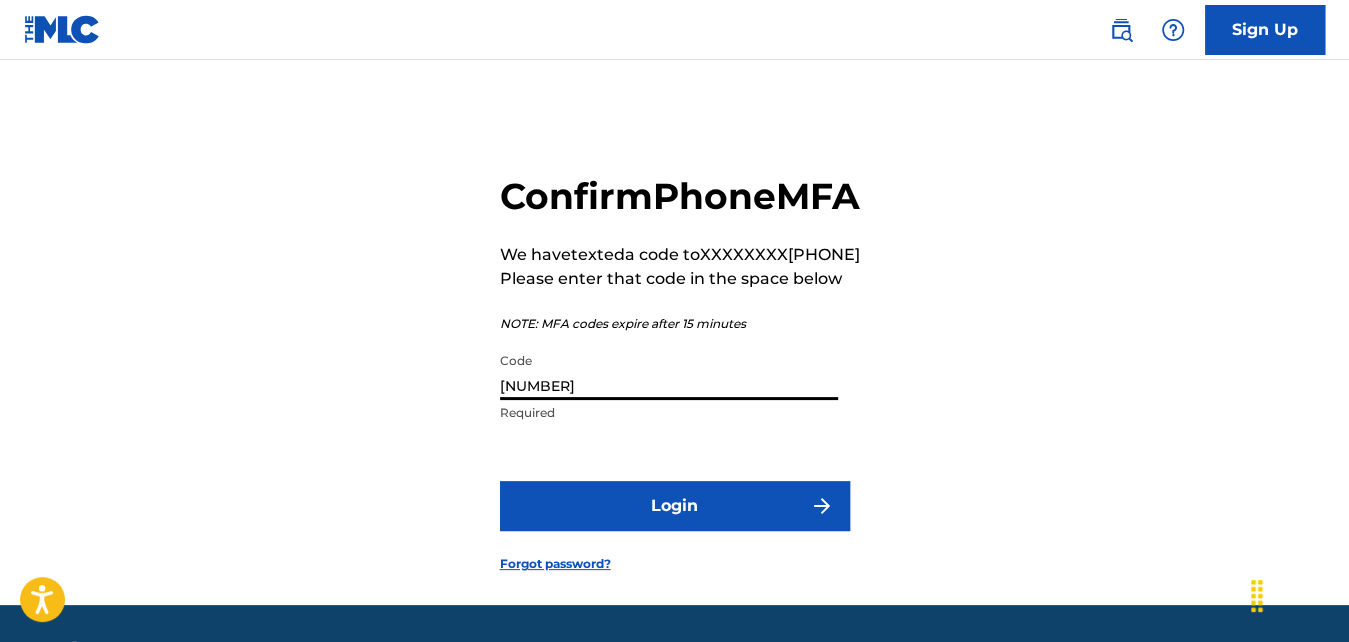 type on "[NUMBER]" 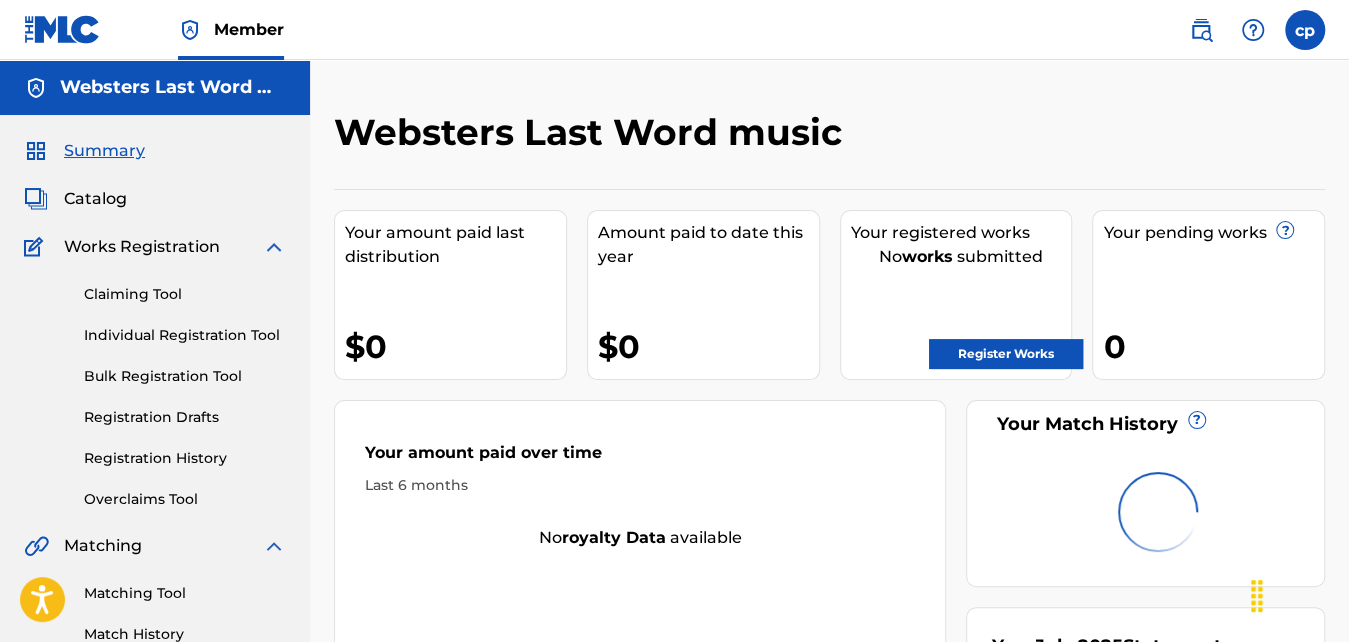 scroll, scrollTop: 0, scrollLeft: 0, axis: both 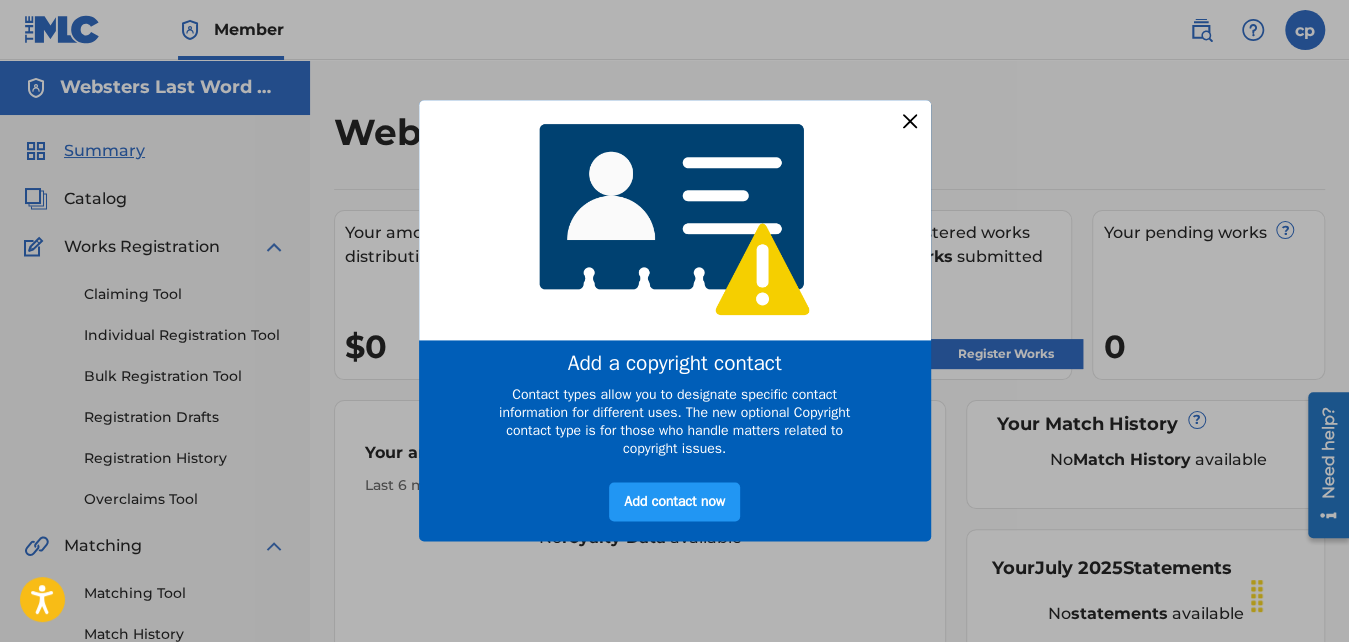 click at bounding box center (909, 121) 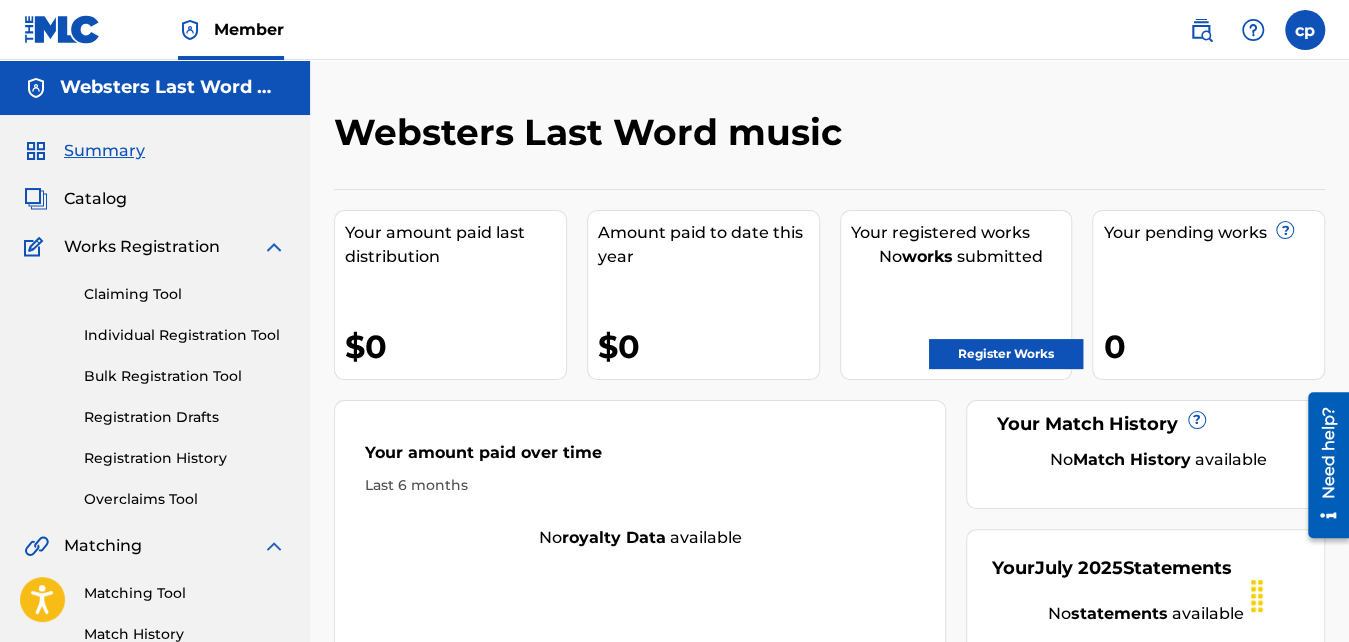 click on "Catalog" at bounding box center (95, 199) 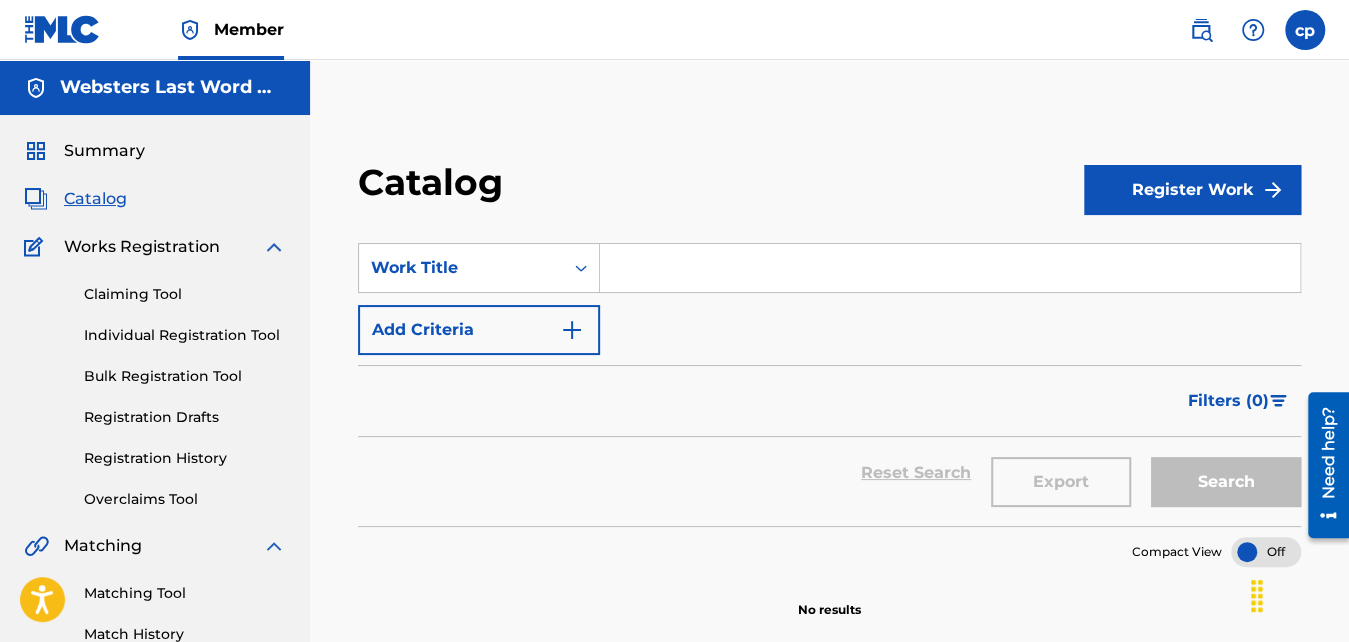 click at bounding box center [950, 268] 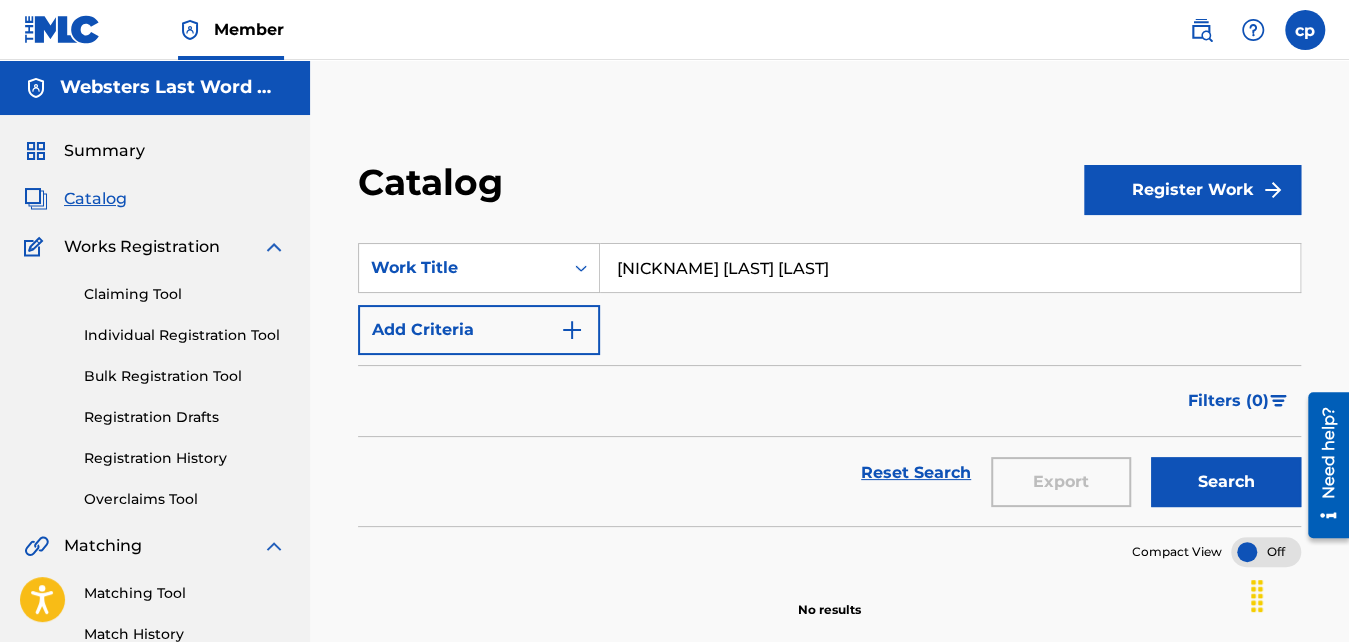 type on "[NICKNAME] [LAST] [LAST]" 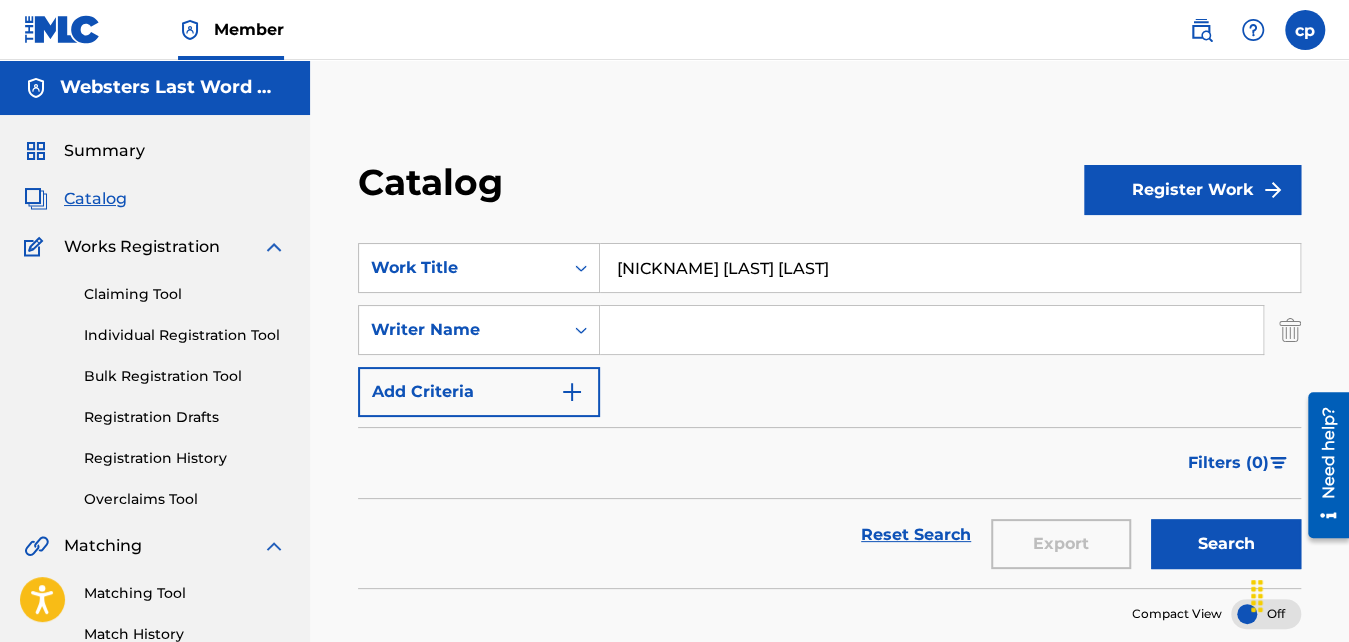 click at bounding box center (931, 330) 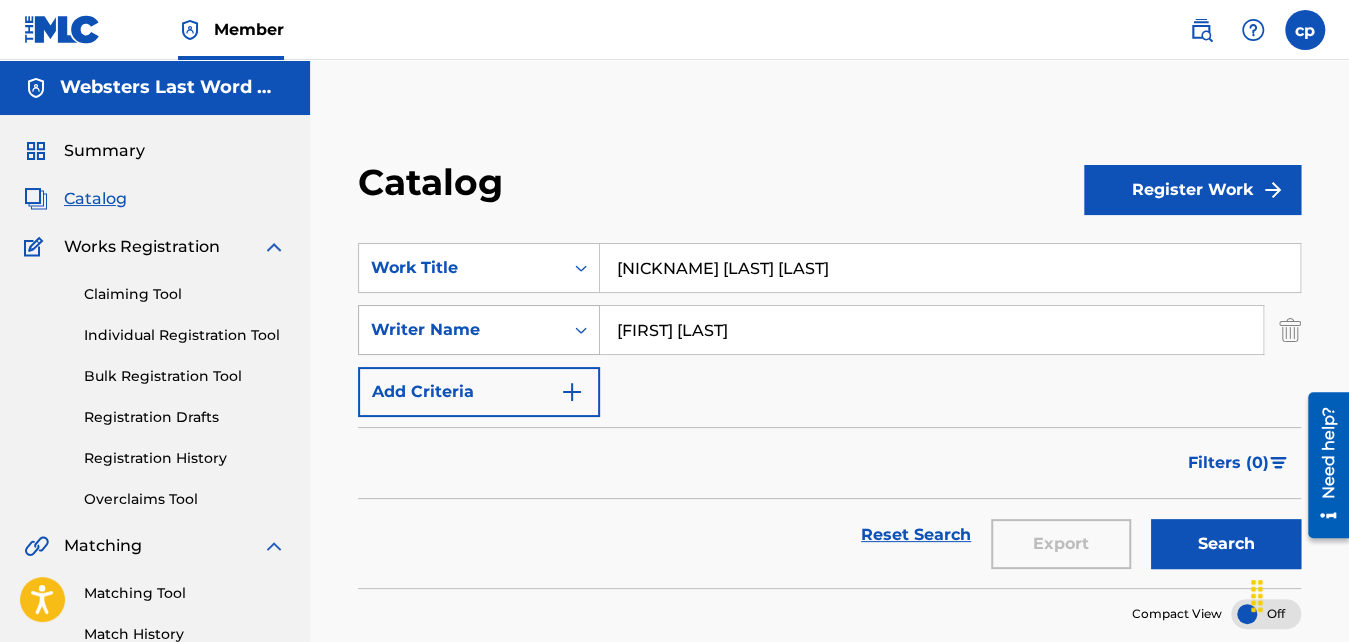 type on "[FIRST] [LAST]" 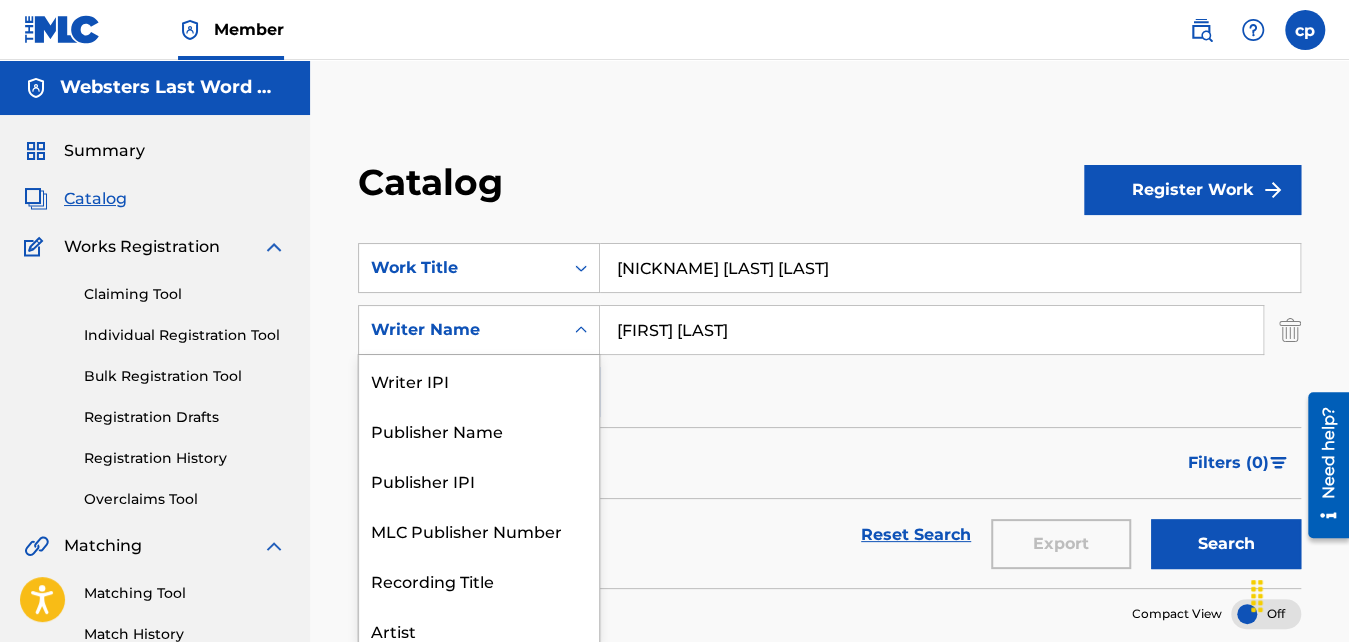 scroll, scrollTop: 12, scrollLeft: 0, axis: vertical 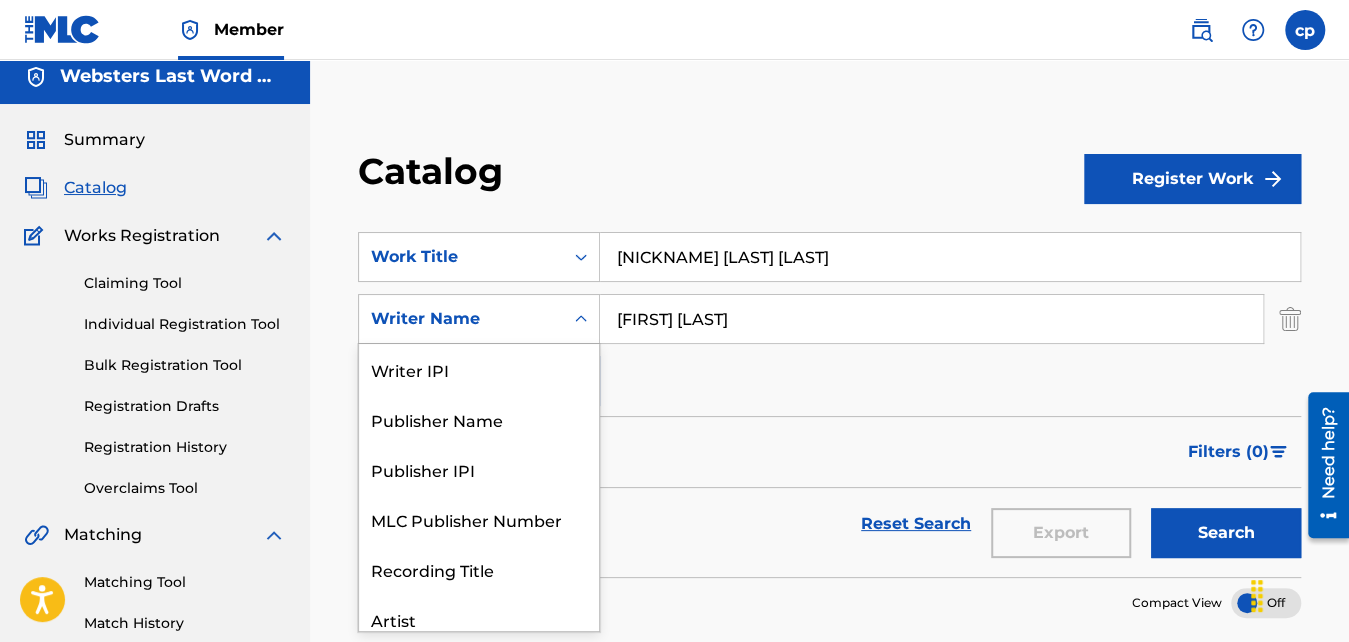 click at bounding box center [581, 319] 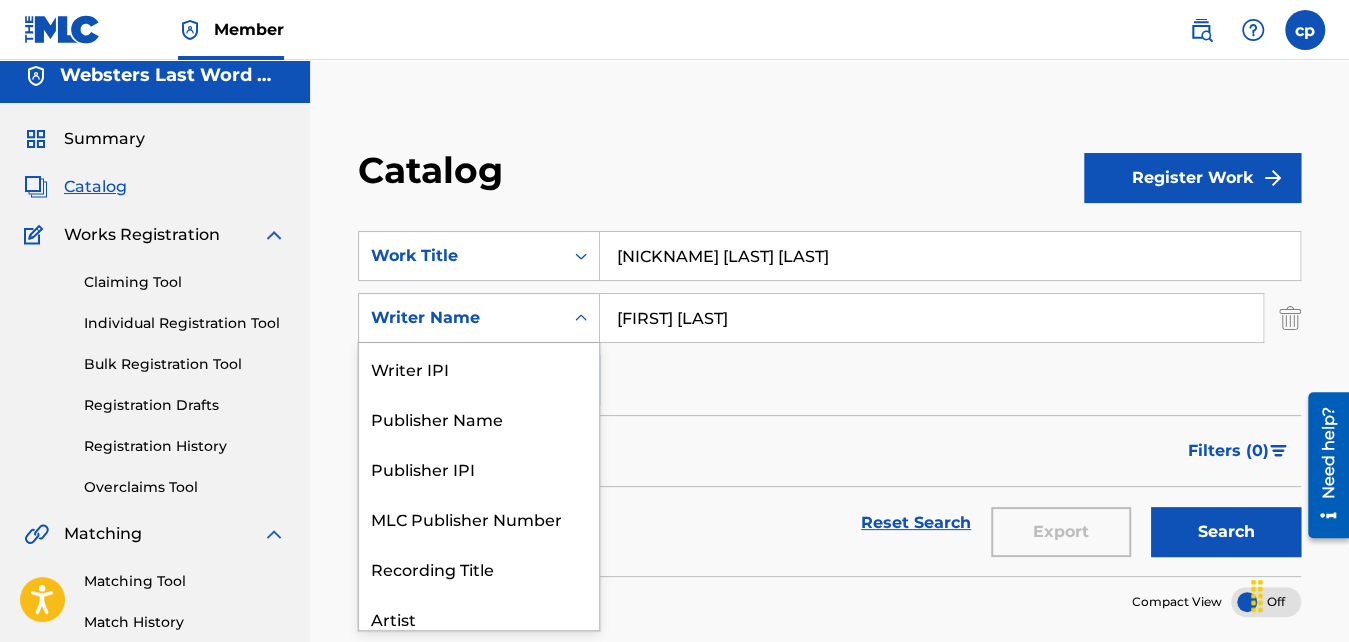 scroll, scrollTop: 100, scrollLeft: 0, axis: vertical 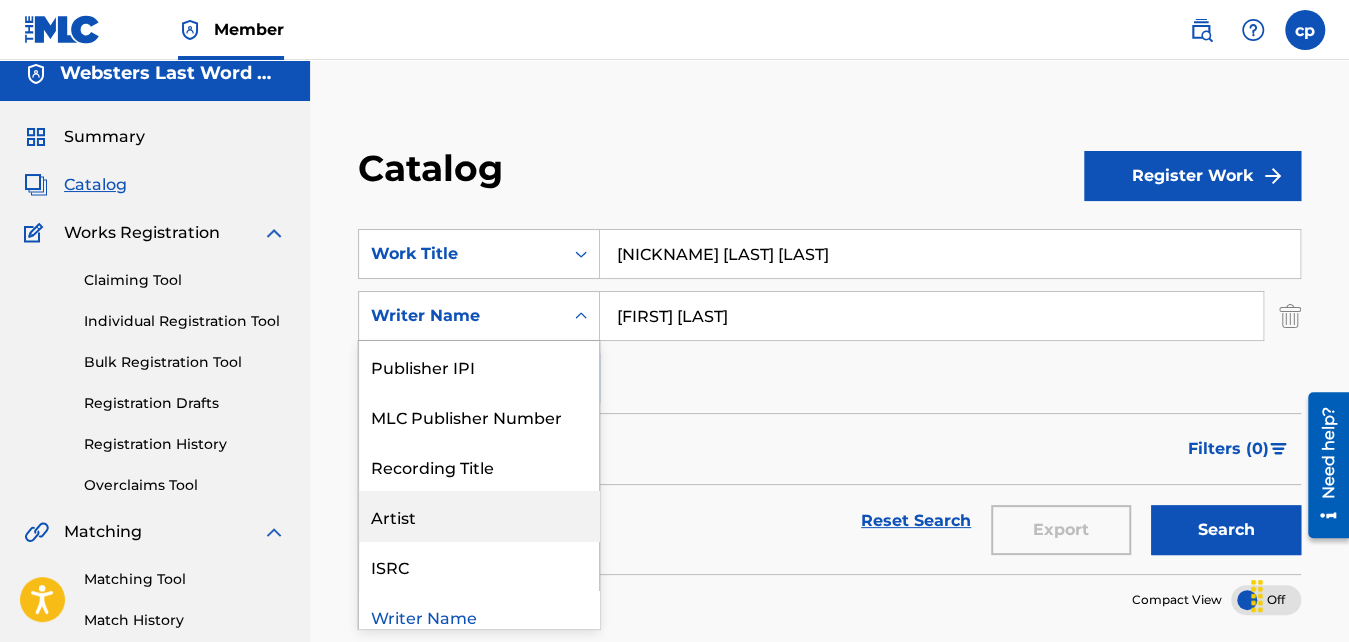 click on "Artist" at bounding box center (479, 516) 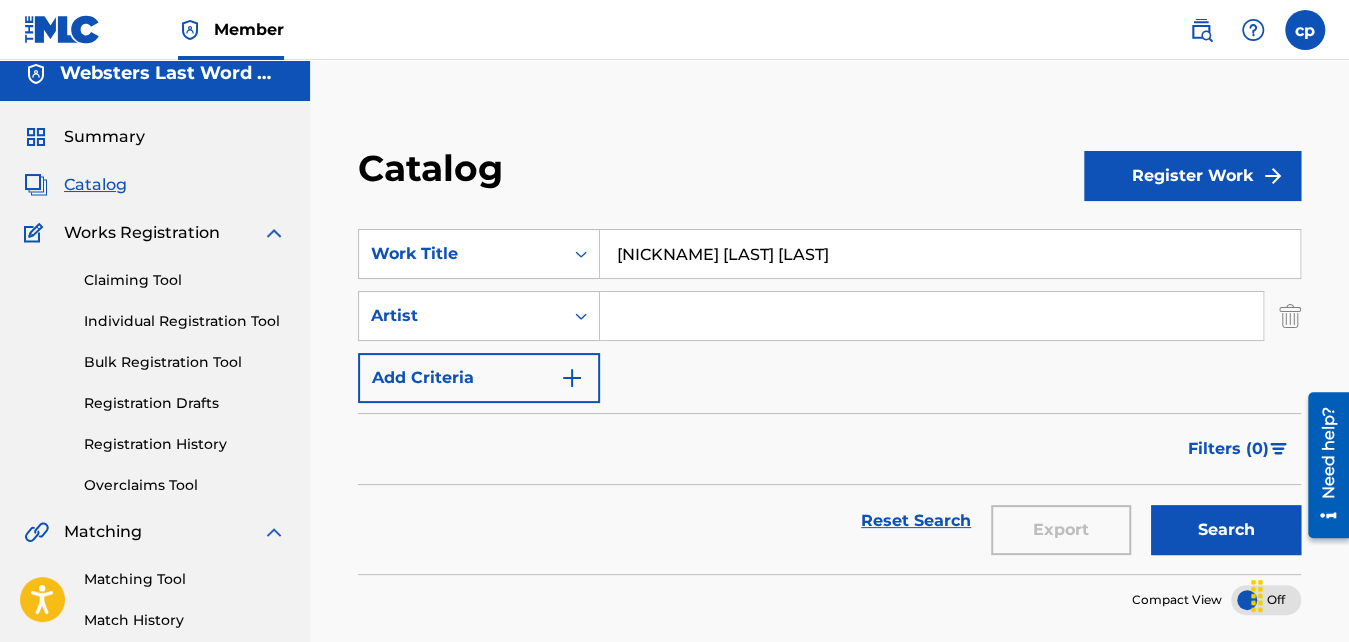 click at bounding box center [931, 316] 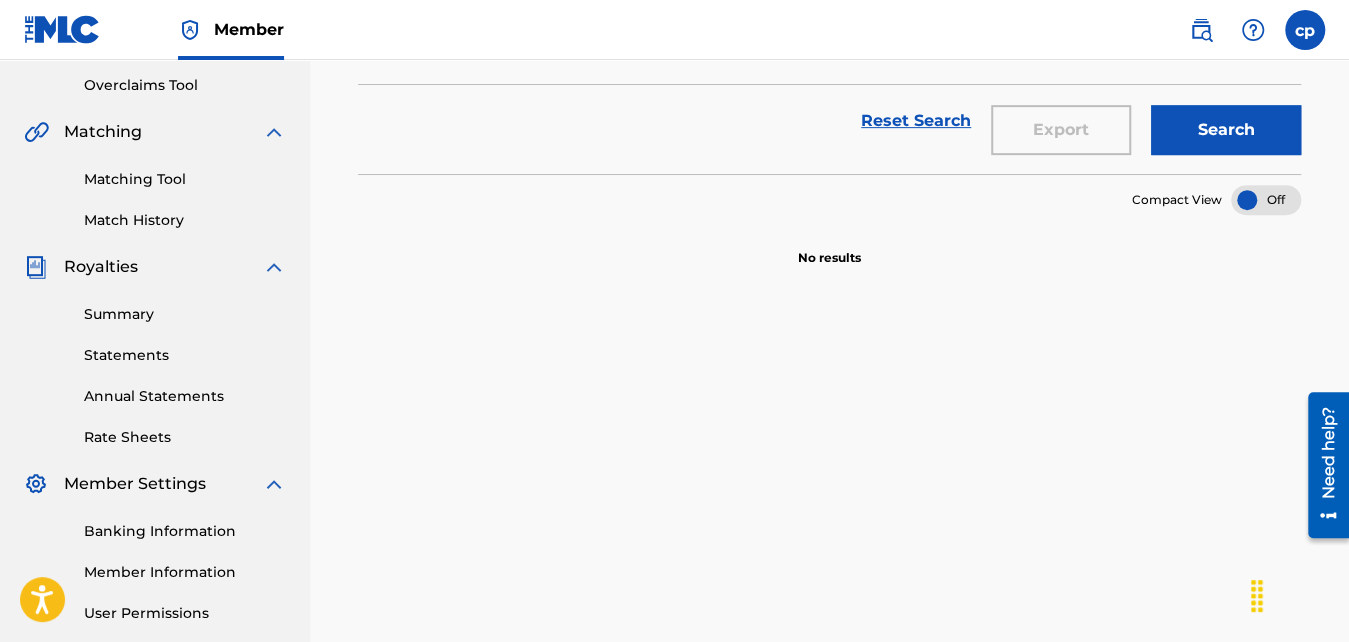scroll, scrollTop: 514, scrollLeft: 0, axis: vertical 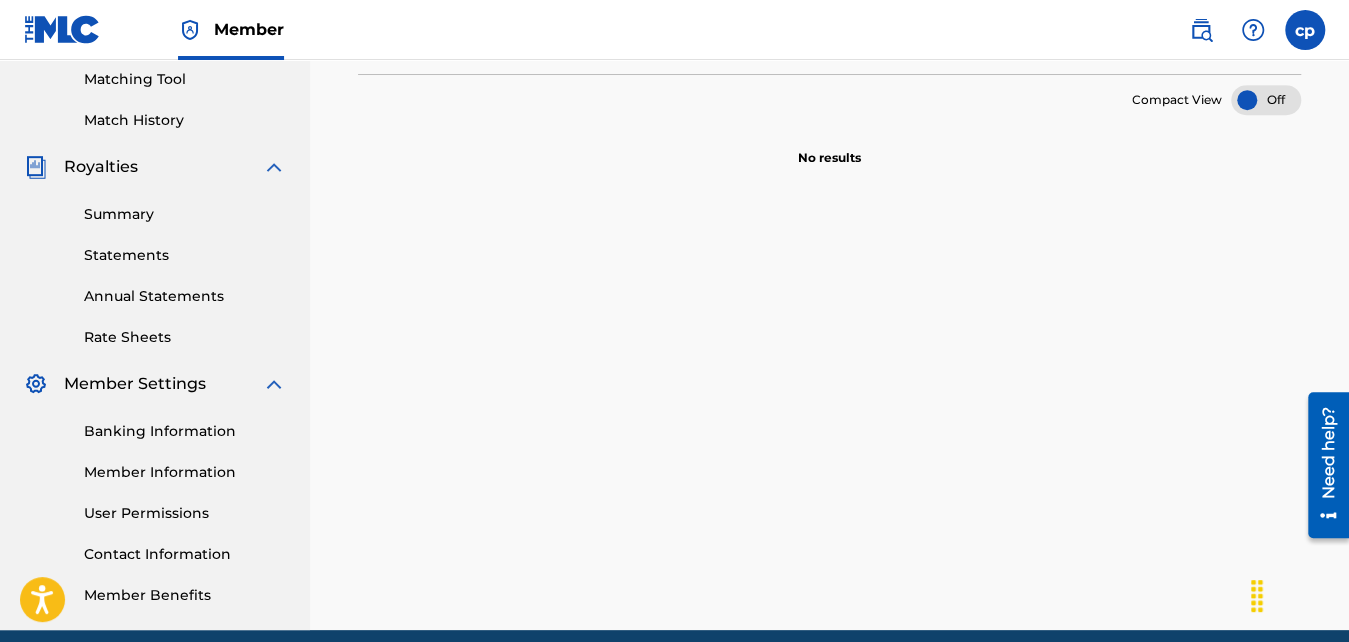 type on "[FIRST] & [FIRST] [LAST]" 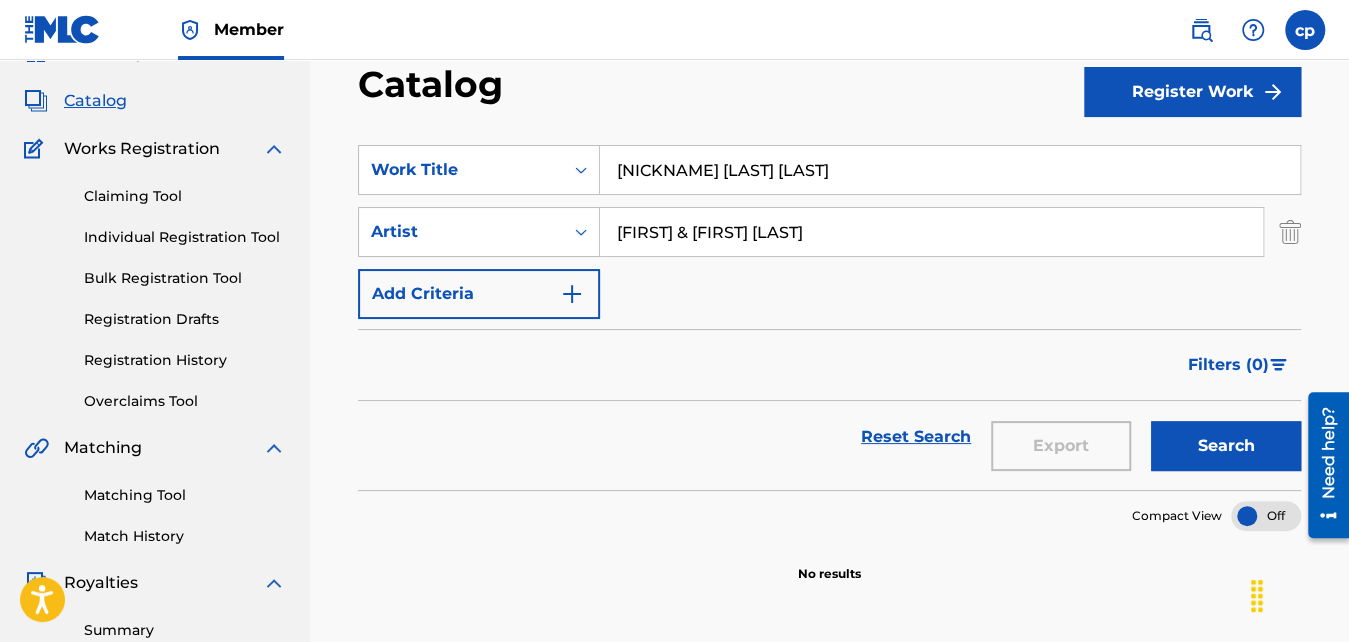 scroll, scrollTop: 0, scrollLeft: 0, axis: both 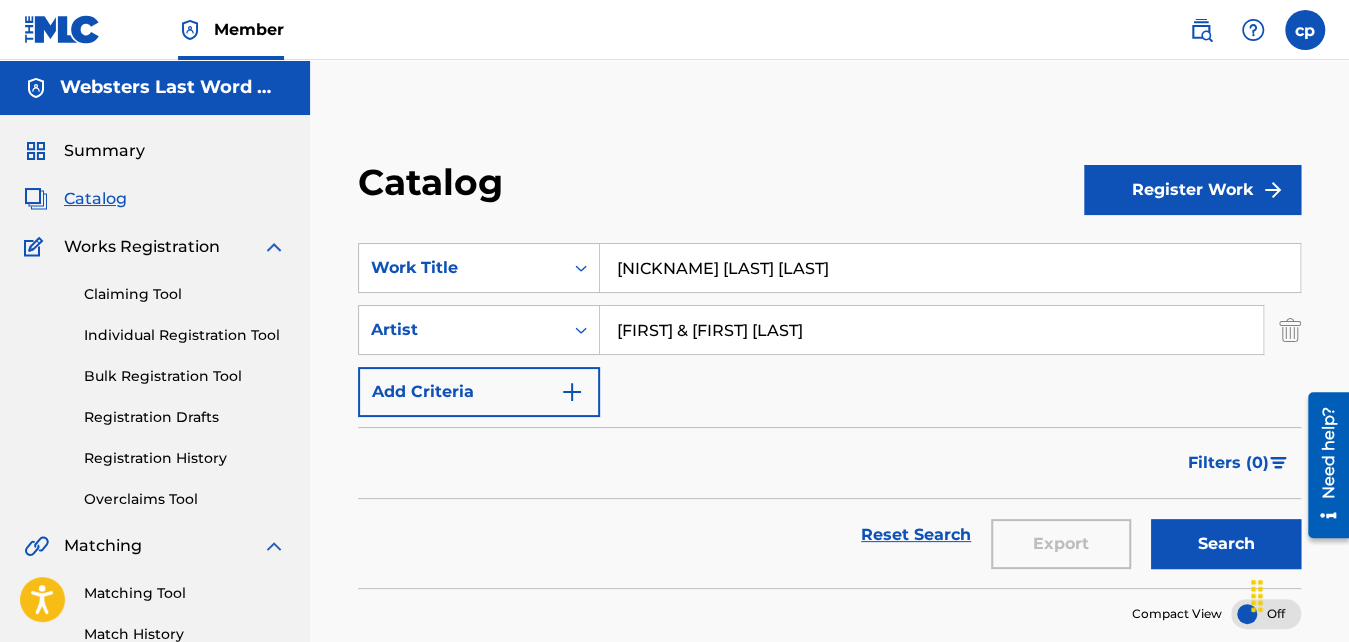 click at bounding box center (572, 392) 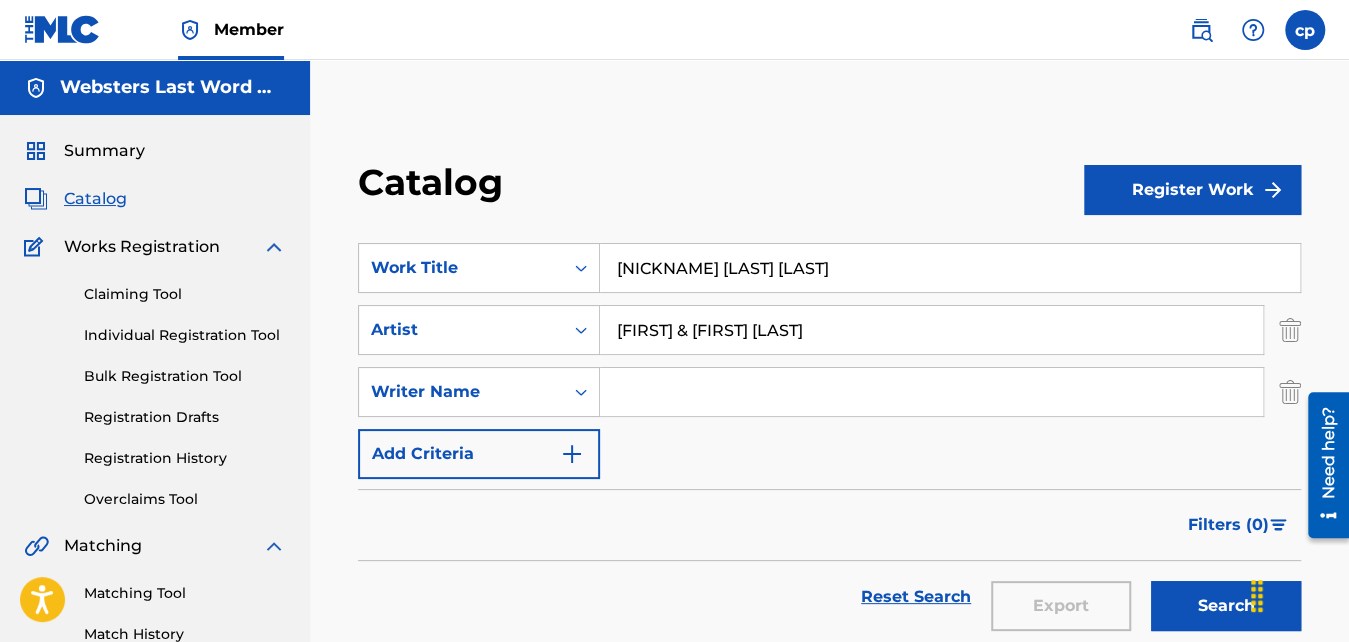 click at bounding box center (931, 392) 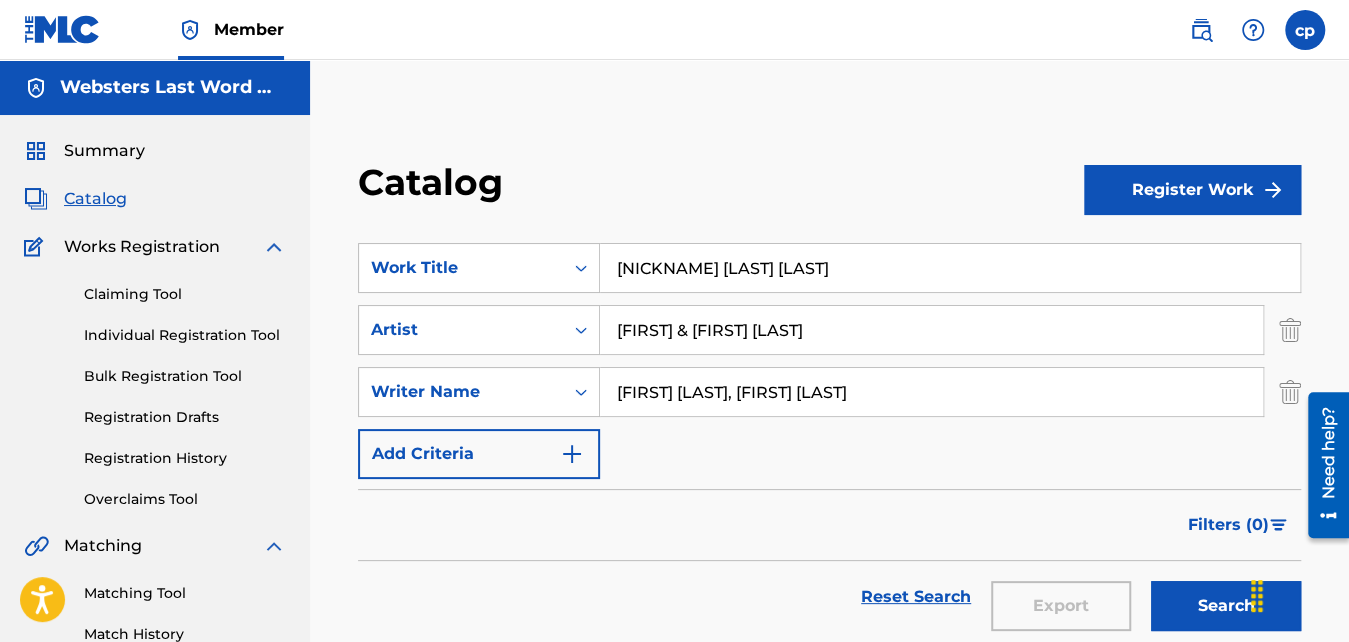 scroll, scrollTop: 100, scrollLeft: 0, axis: vertical 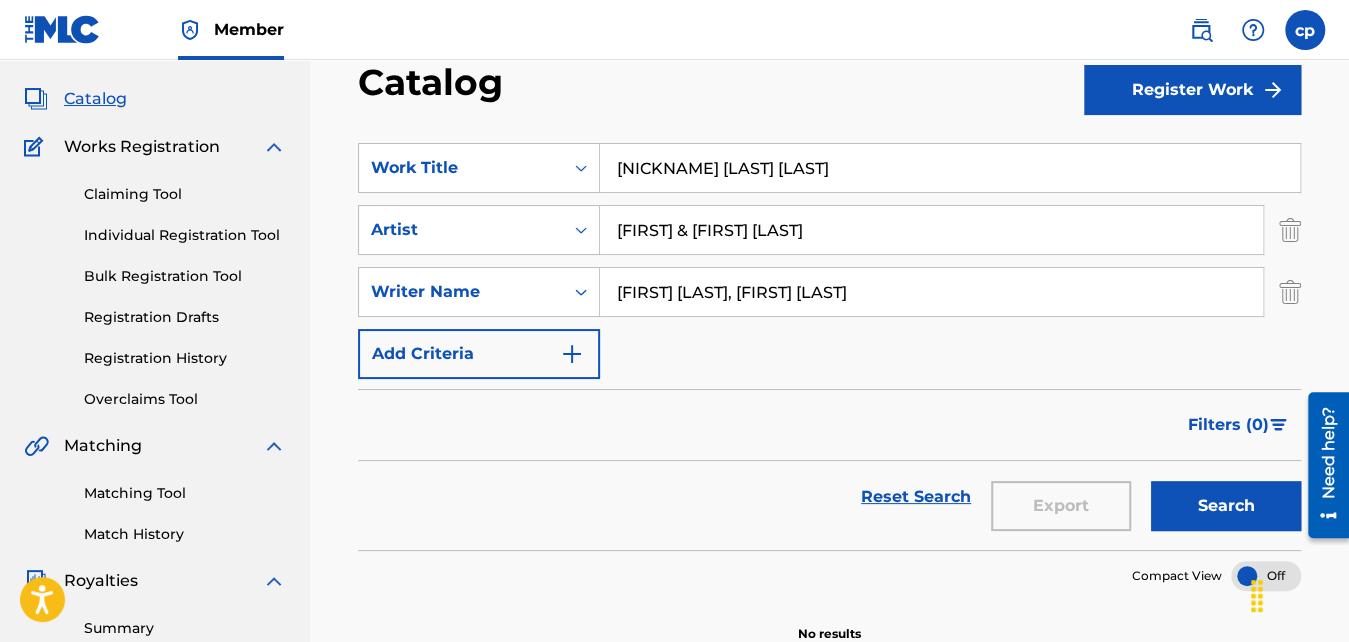 type on "[FIRST] [LAST], [FIRST] [LAST]" 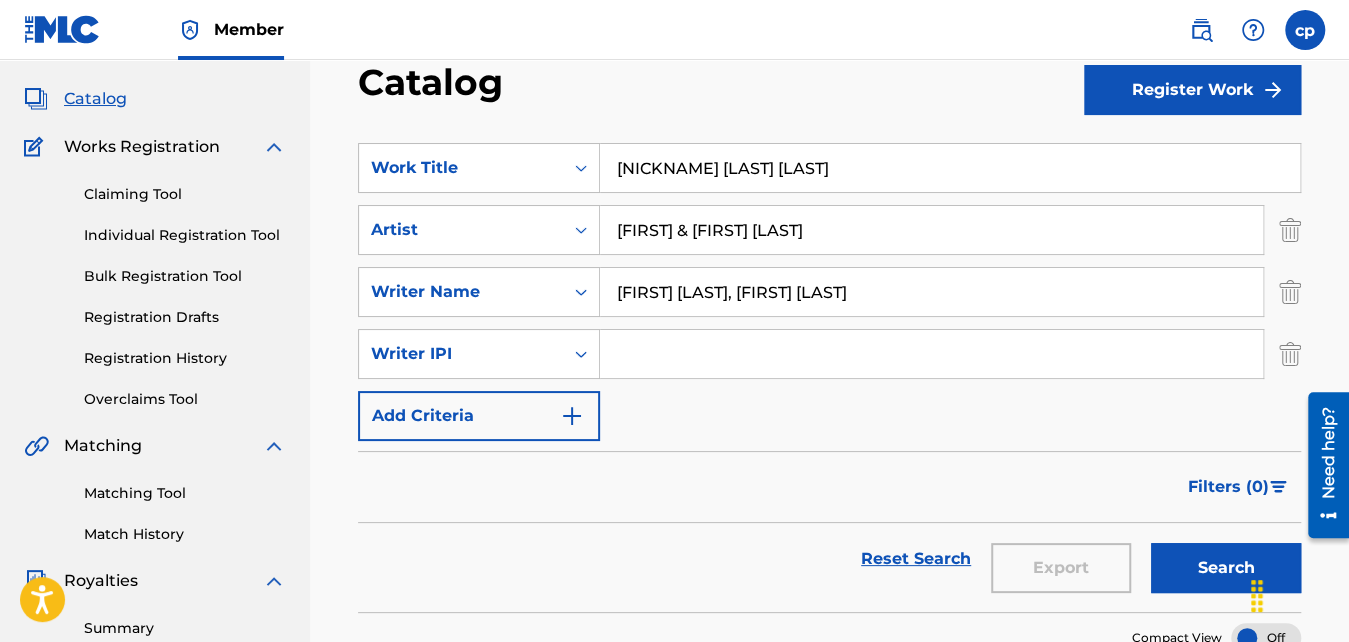 click at bounding box center (931, 354) 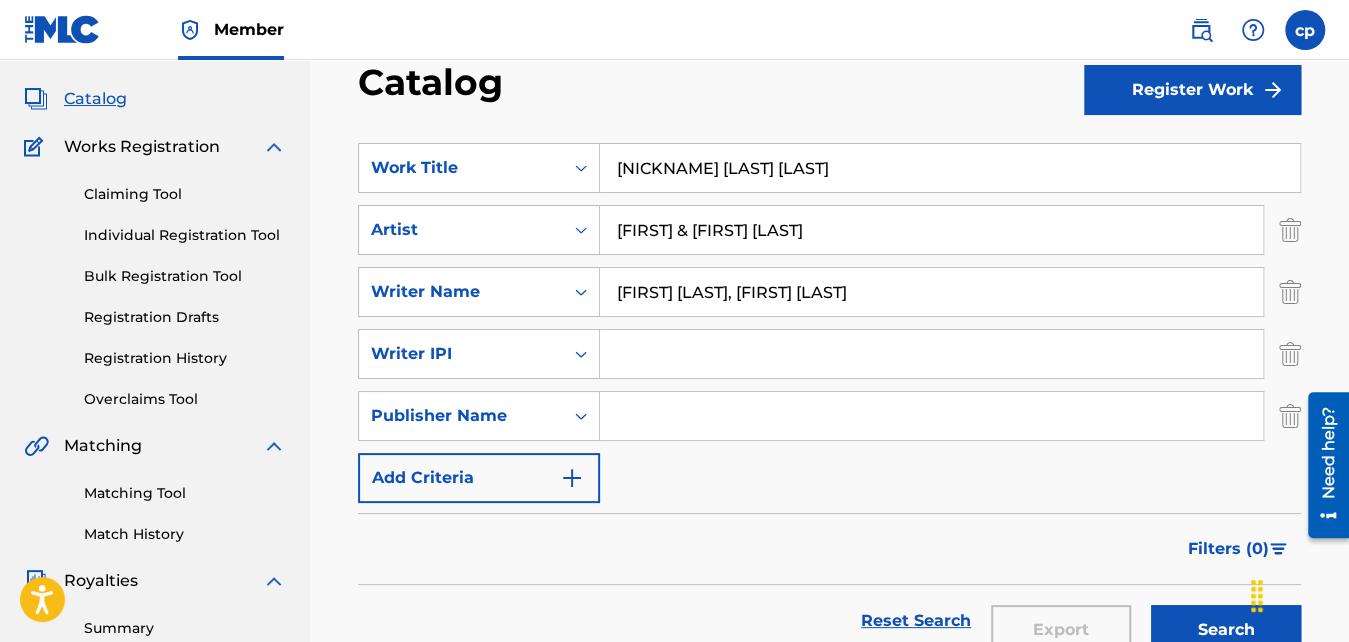 click at bounding box center [572, 478] 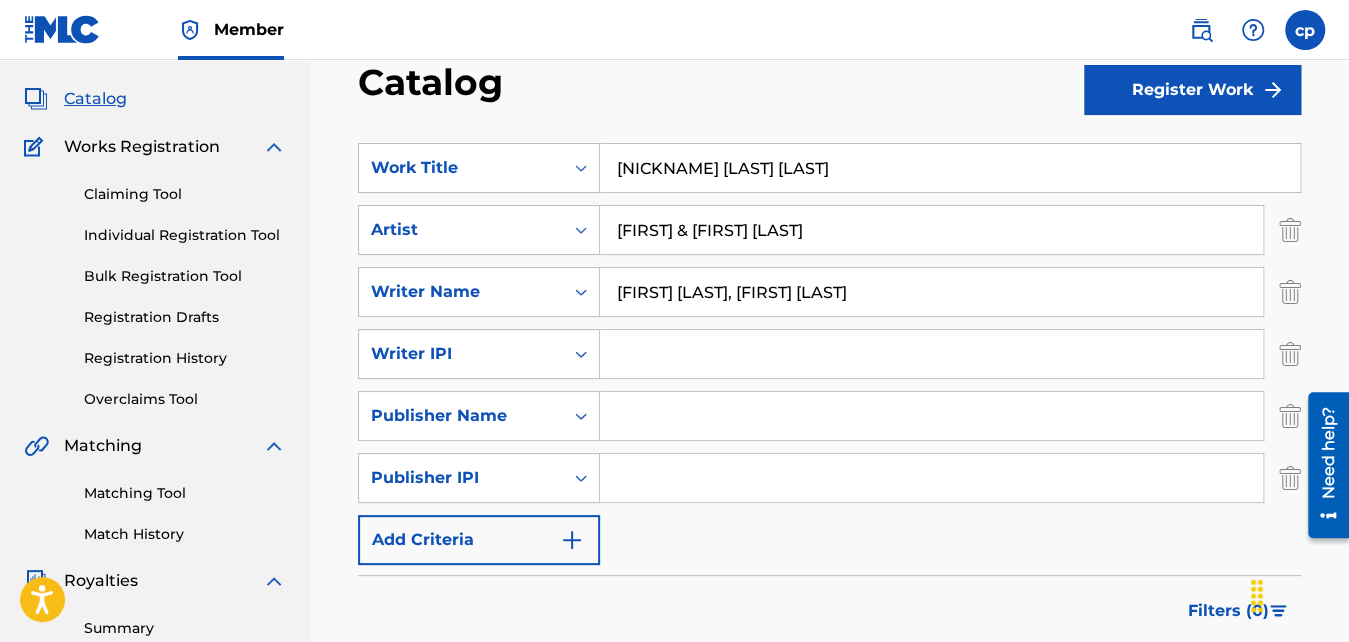 click at bounding box center [572, 540] 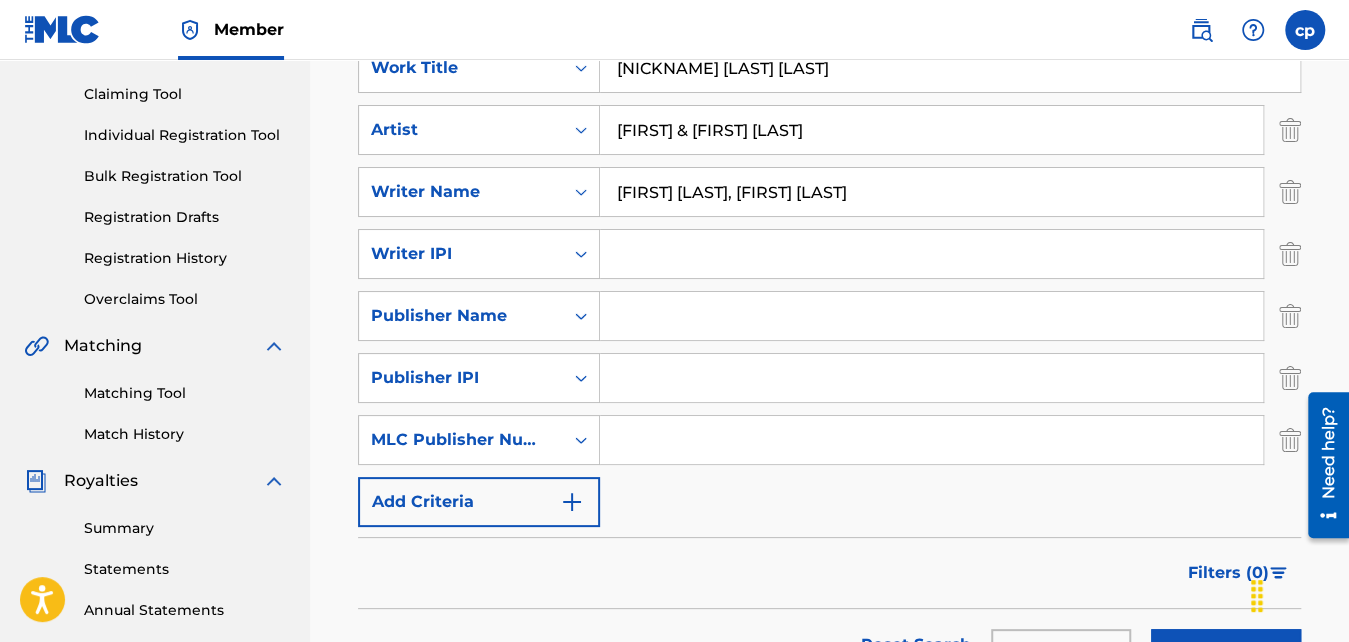 scroll, scrollTop: 300, scrollLeft: 0, axis: vertical 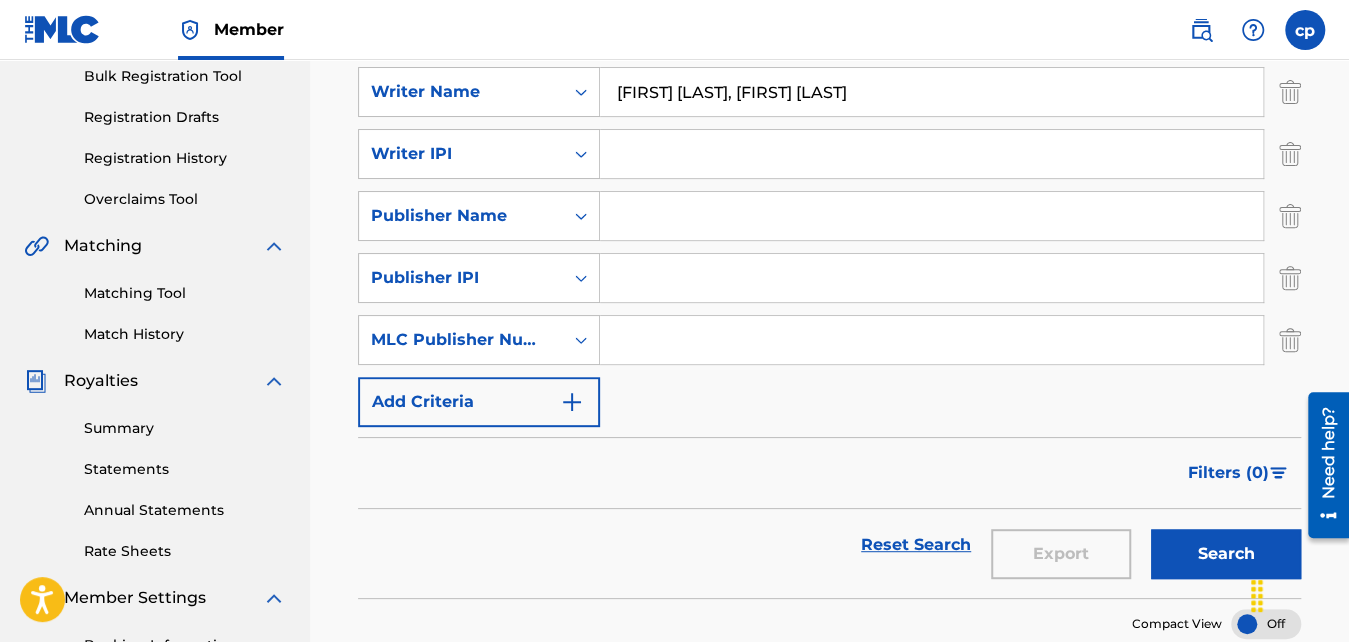 click at bounding box center (1290, 340) 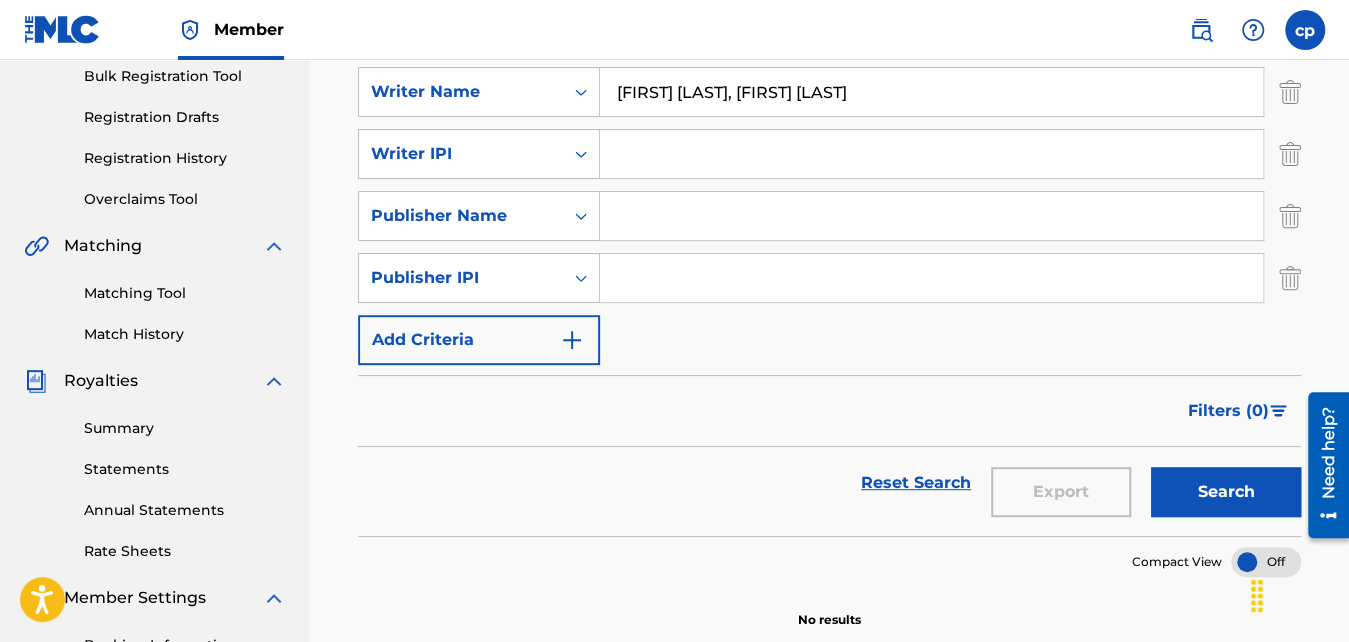click at bounding box center [1290, 278] 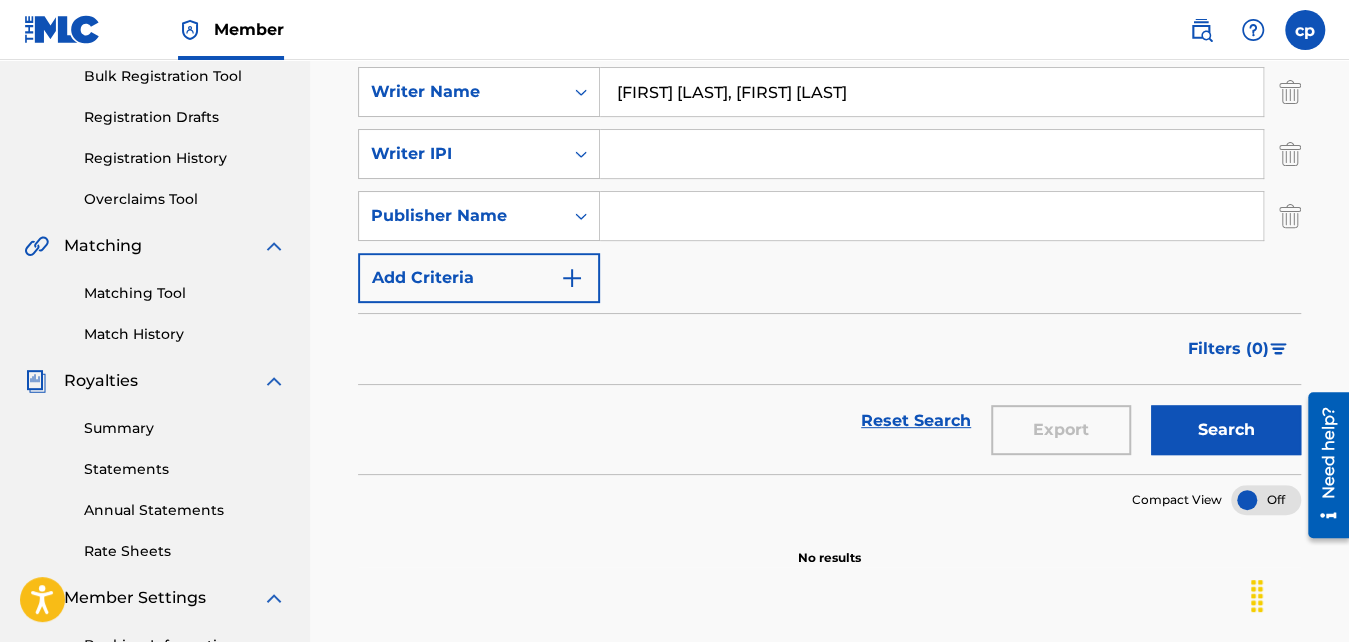 click at bounding box center (1290, 216) 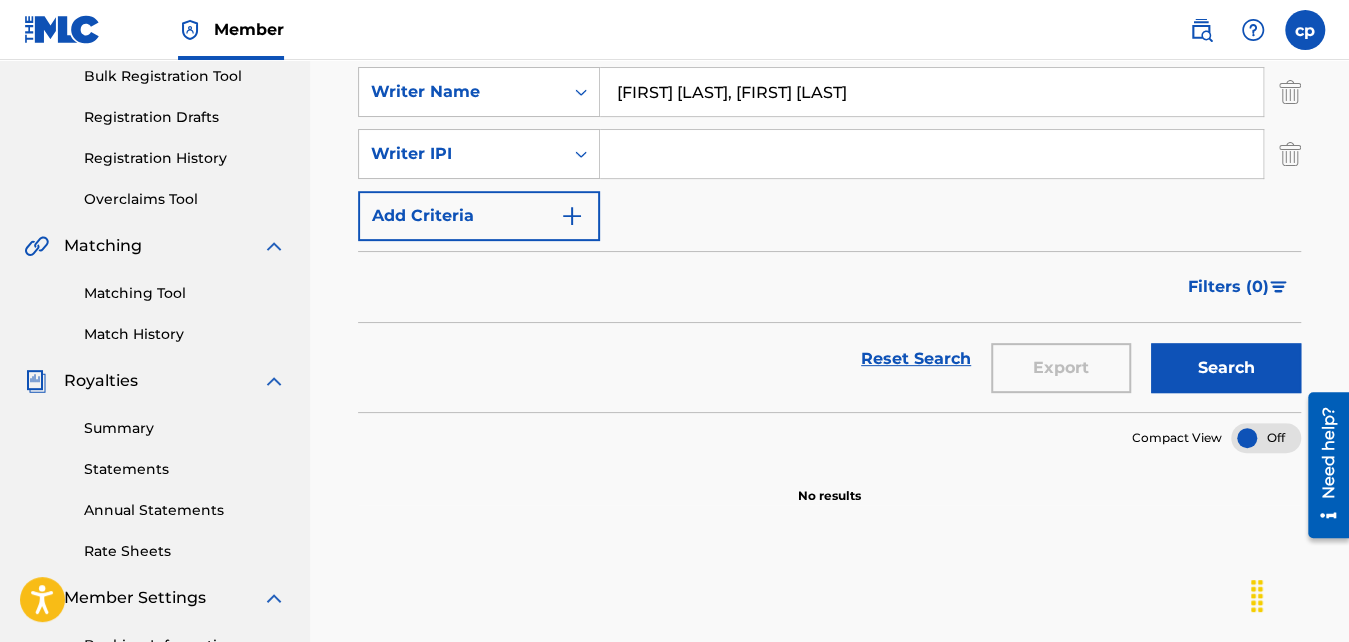 click at bounding box center [931, 154] 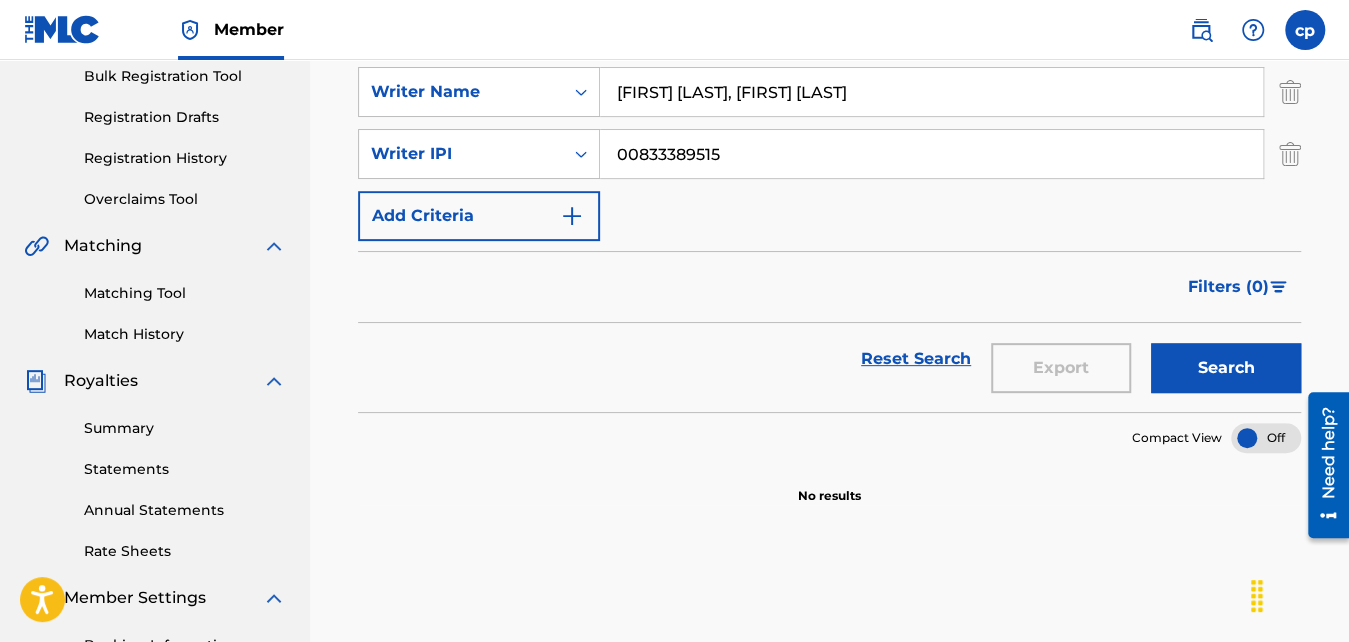 type on "00833389515" 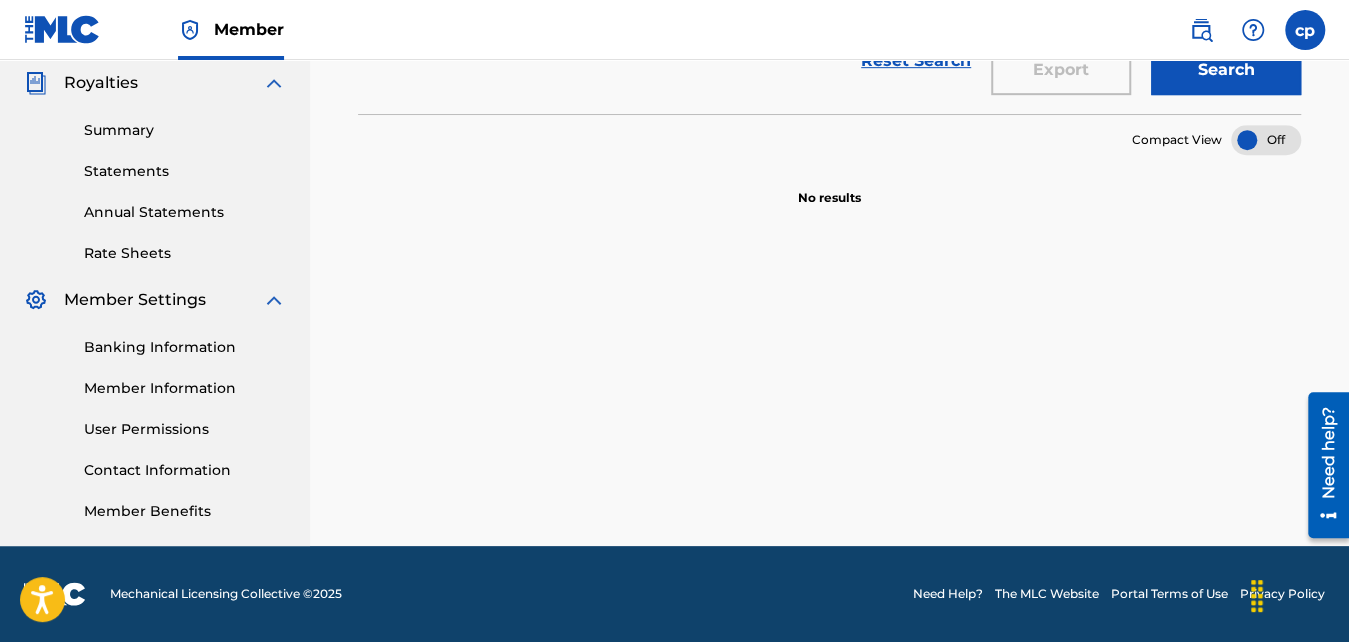 scroll, scrollTop: 0, scrollLeft: 0, axis: both 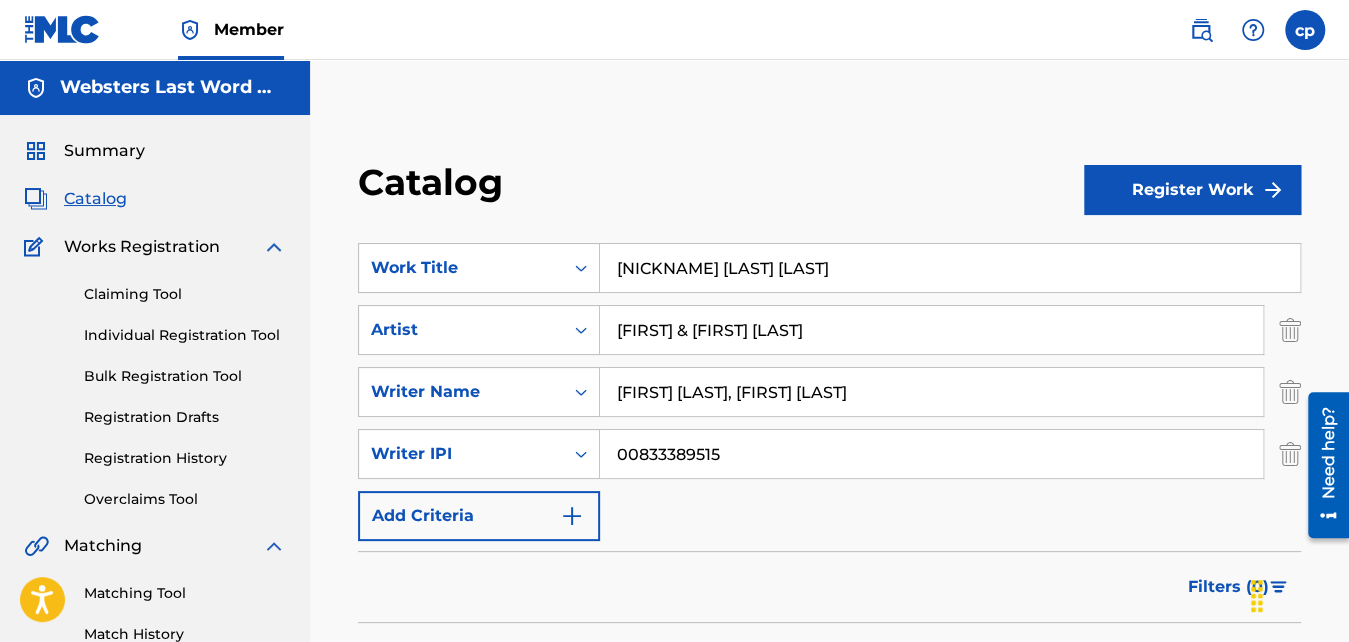 click on "Claiming Tool" at bounding box center (185, 294) 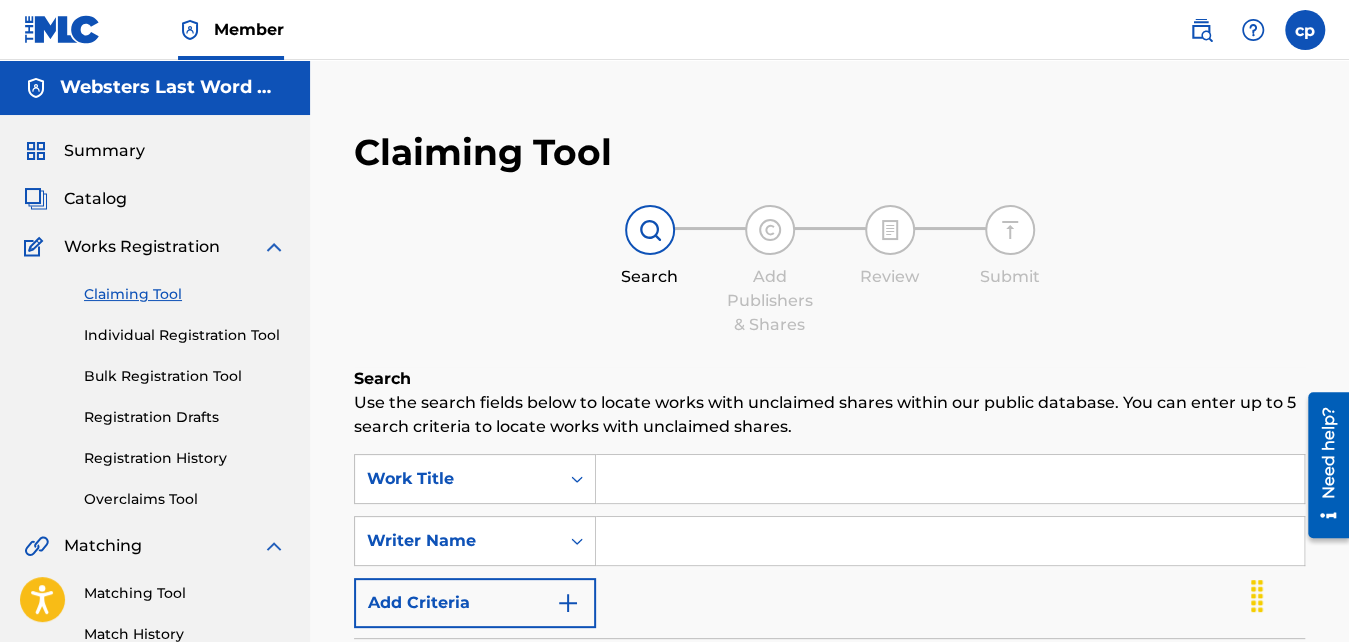 click on "Individual Registration Tool" at bounding box center [185, 335] 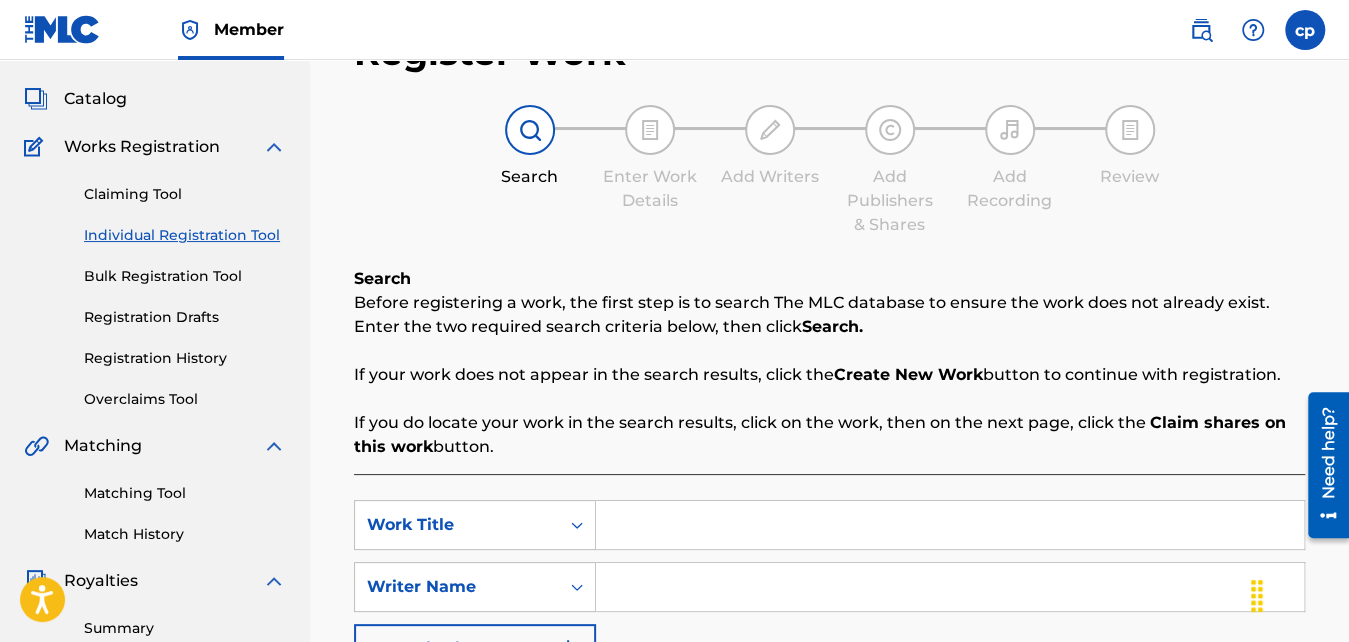 scroll, scrollTop: 200, scrollLeft: 0, axis: vertical 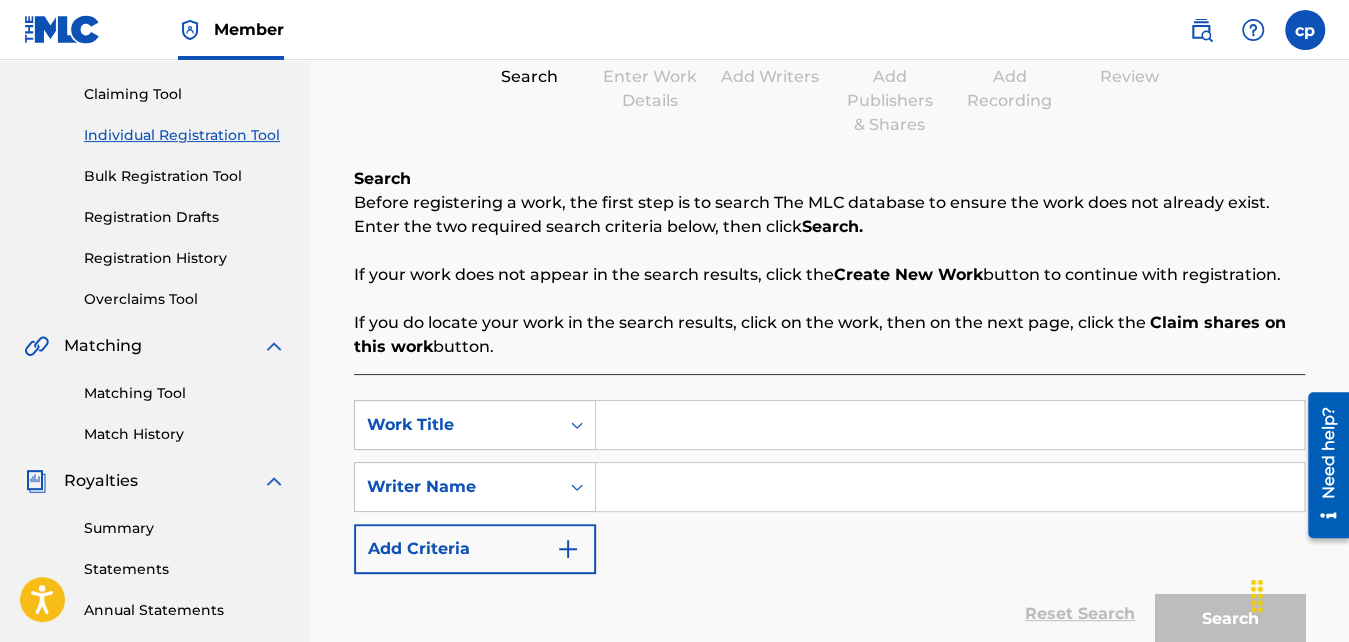 click on "Match History" at bounding box center (185, 434) 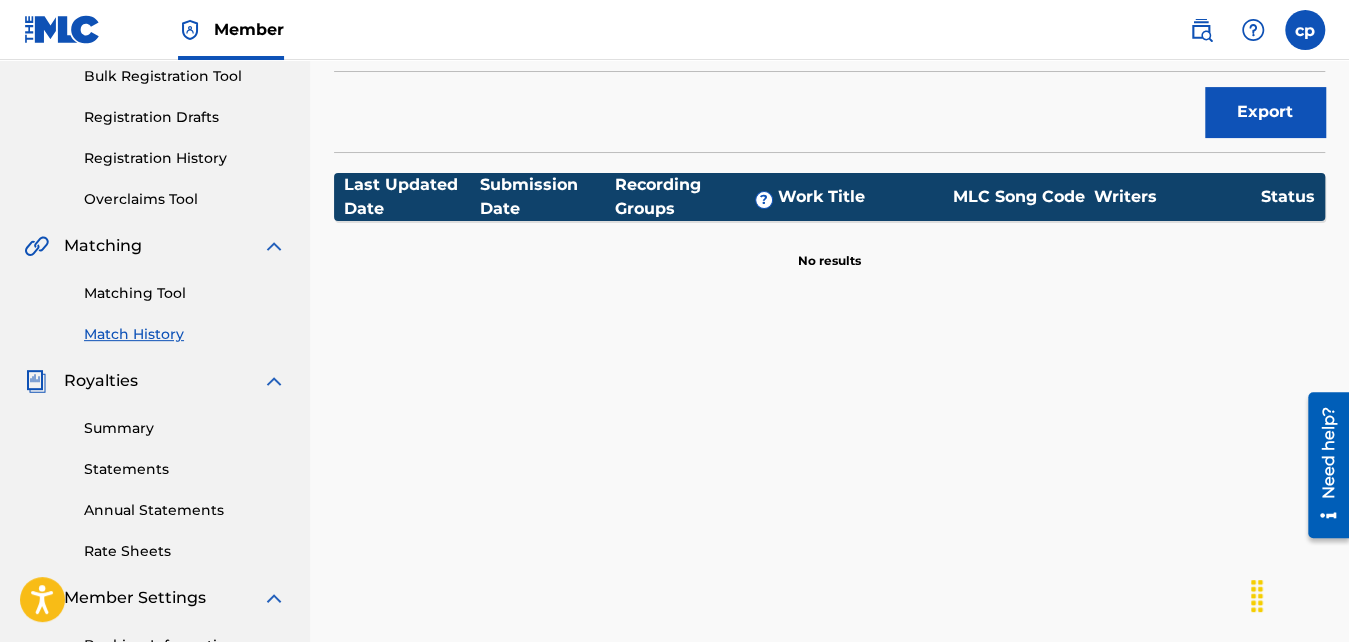 scroll, scrollTop: 400, scrollLeft: 0, axis: vertical 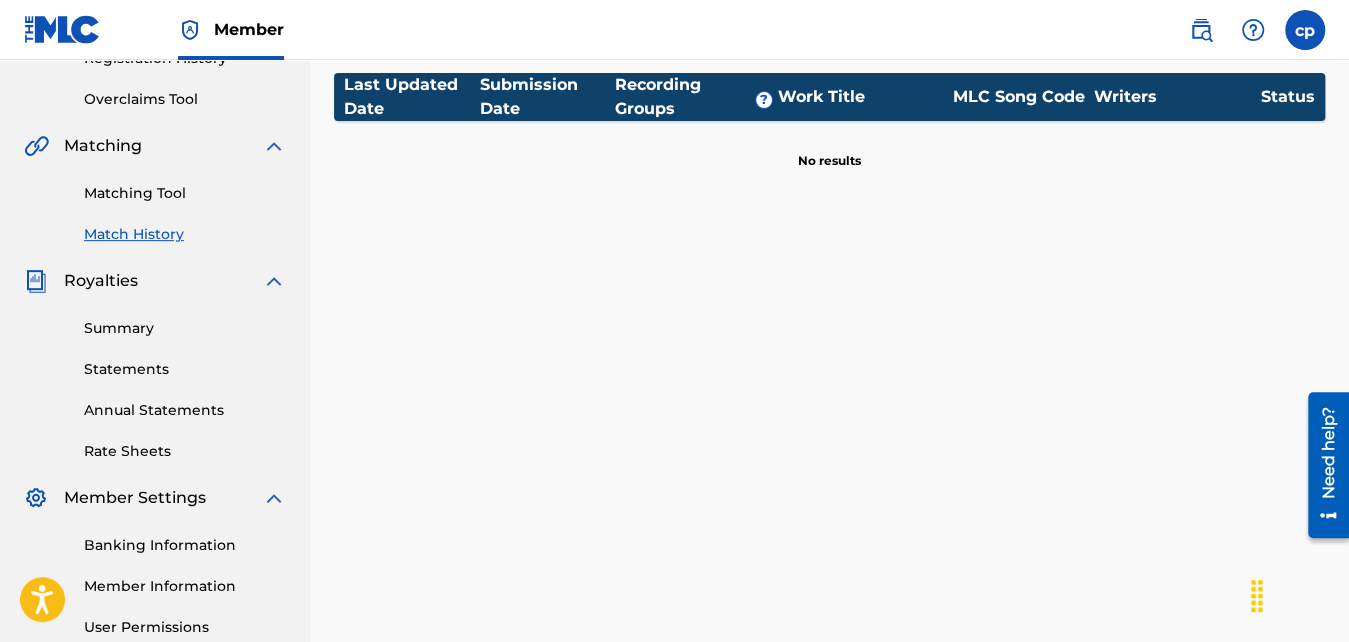 click on "Annual Statements" at bounding box center [185, 410] 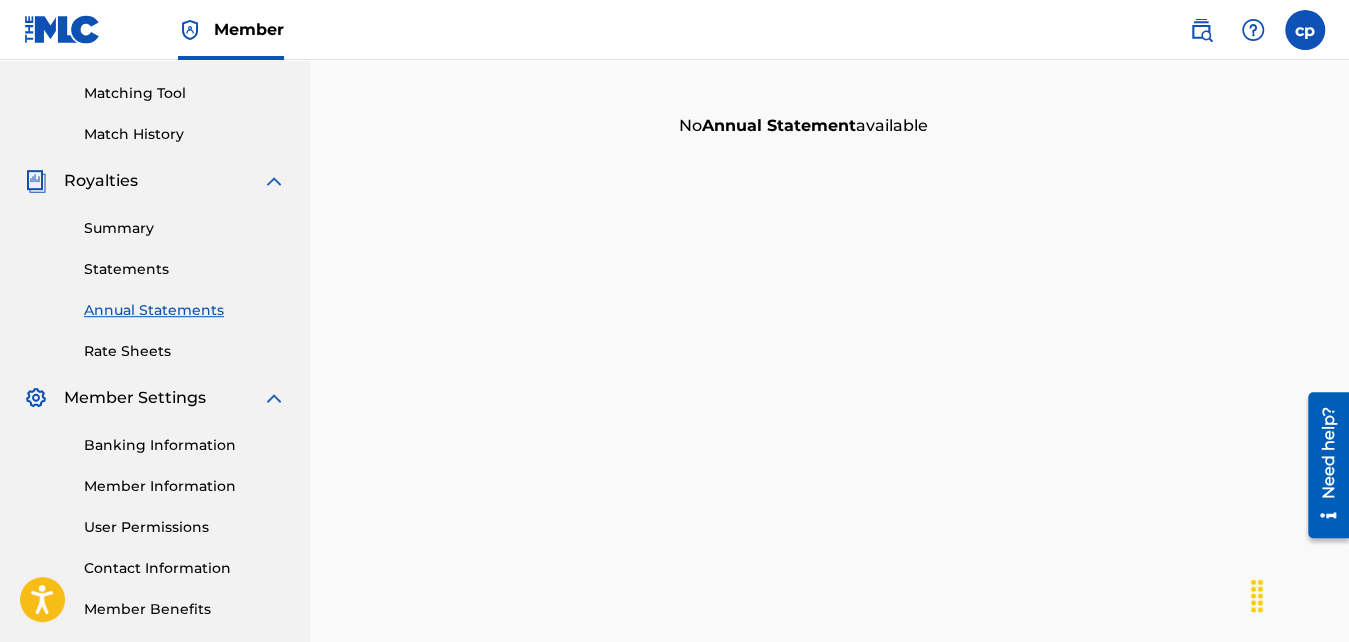 scroll, scrollTop: 598, scrollLeft: 0, axis: vertical 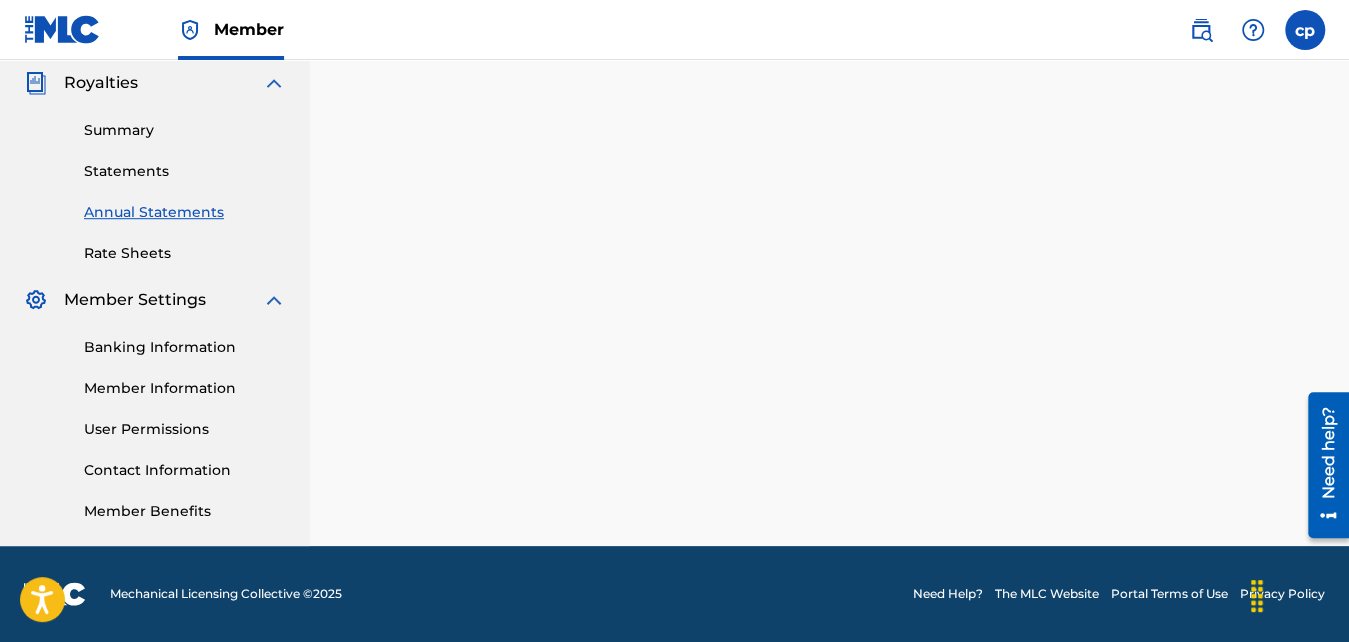 click on "Contact Information" at bounding box center [185, 470] 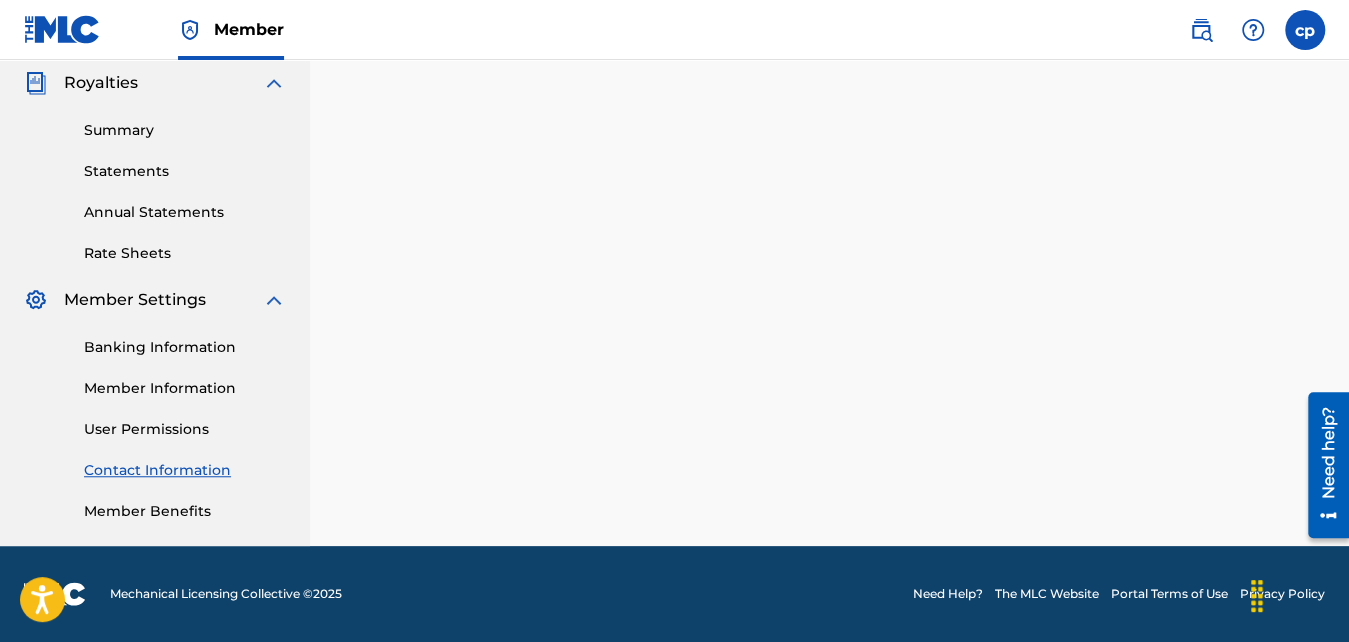 scroll, scrollTop: 0, scrollLeft: 0, axis: both 